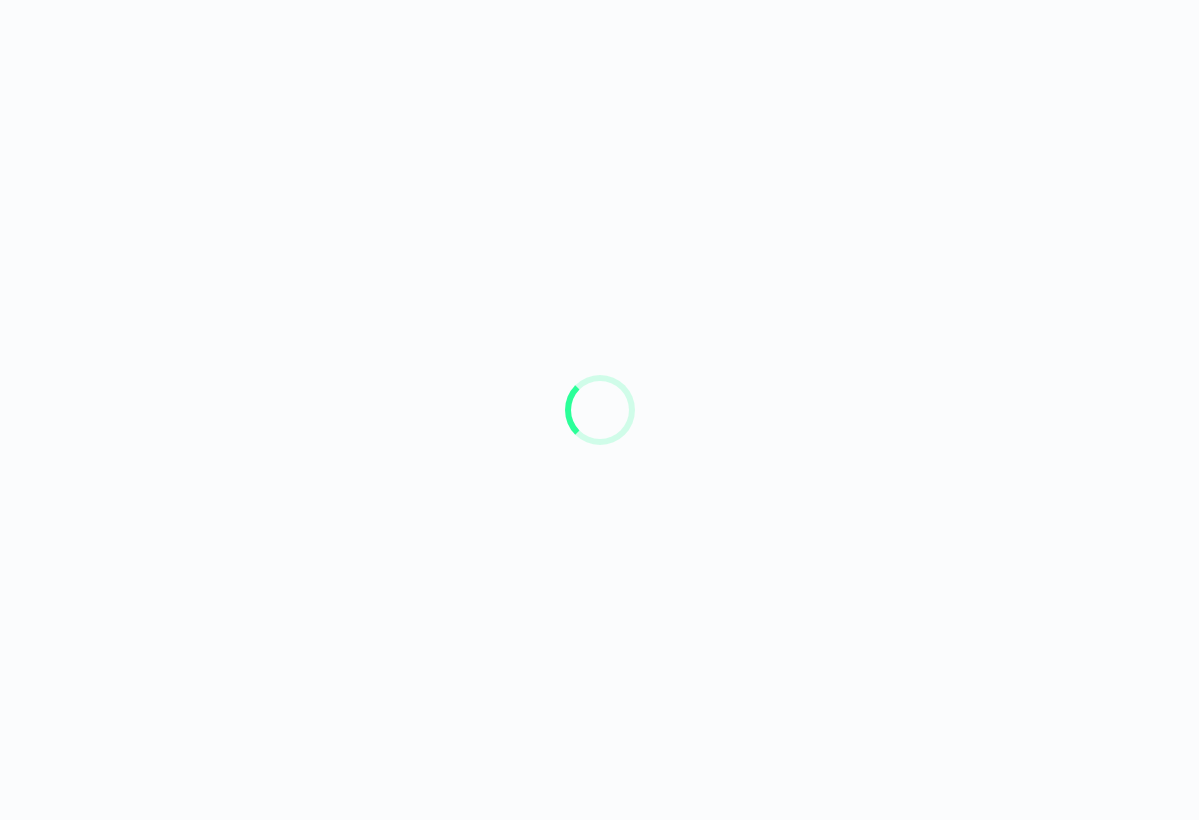 scroll, scrollTop: 0, scrollLeft: 0, axis: both 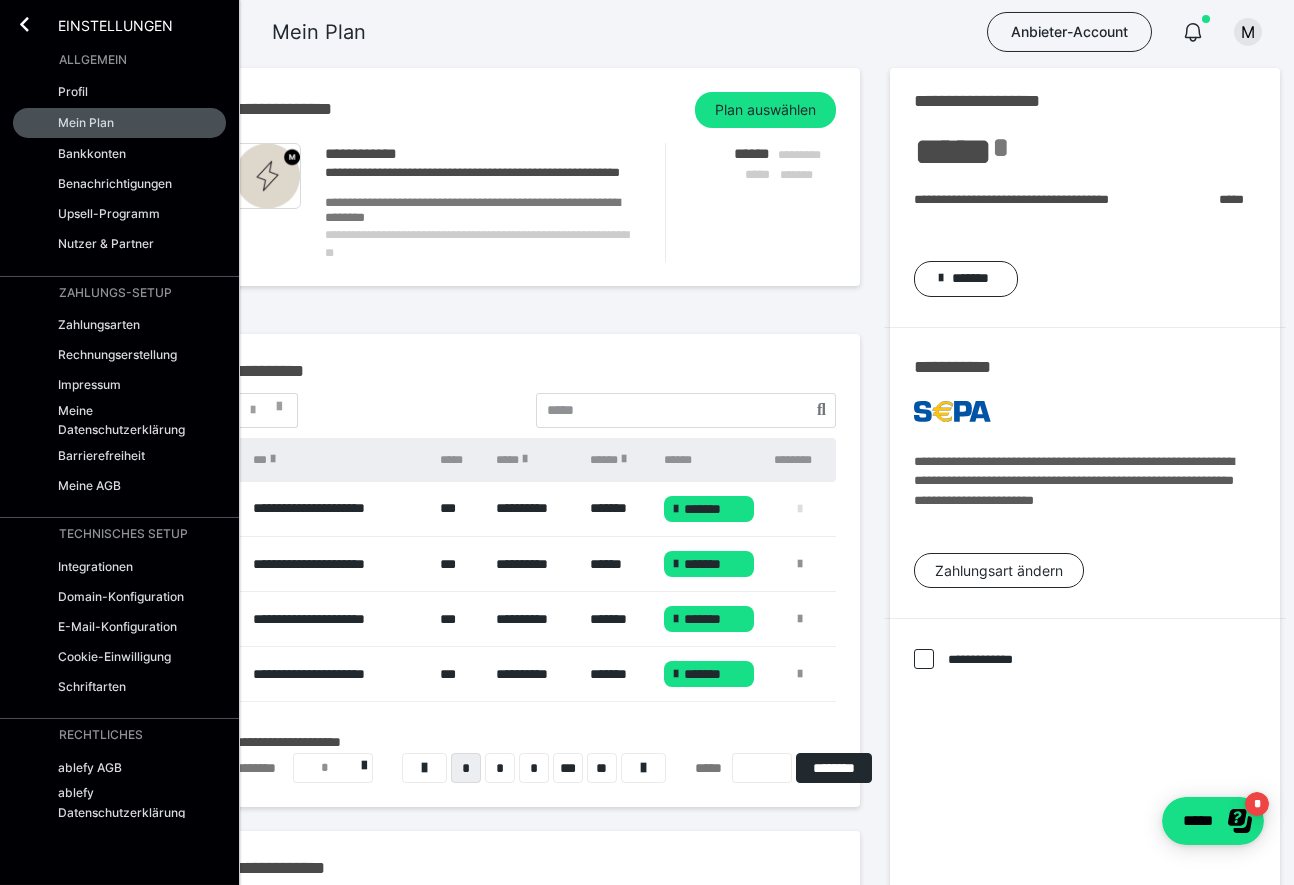 click at bounding box center (800, 509) 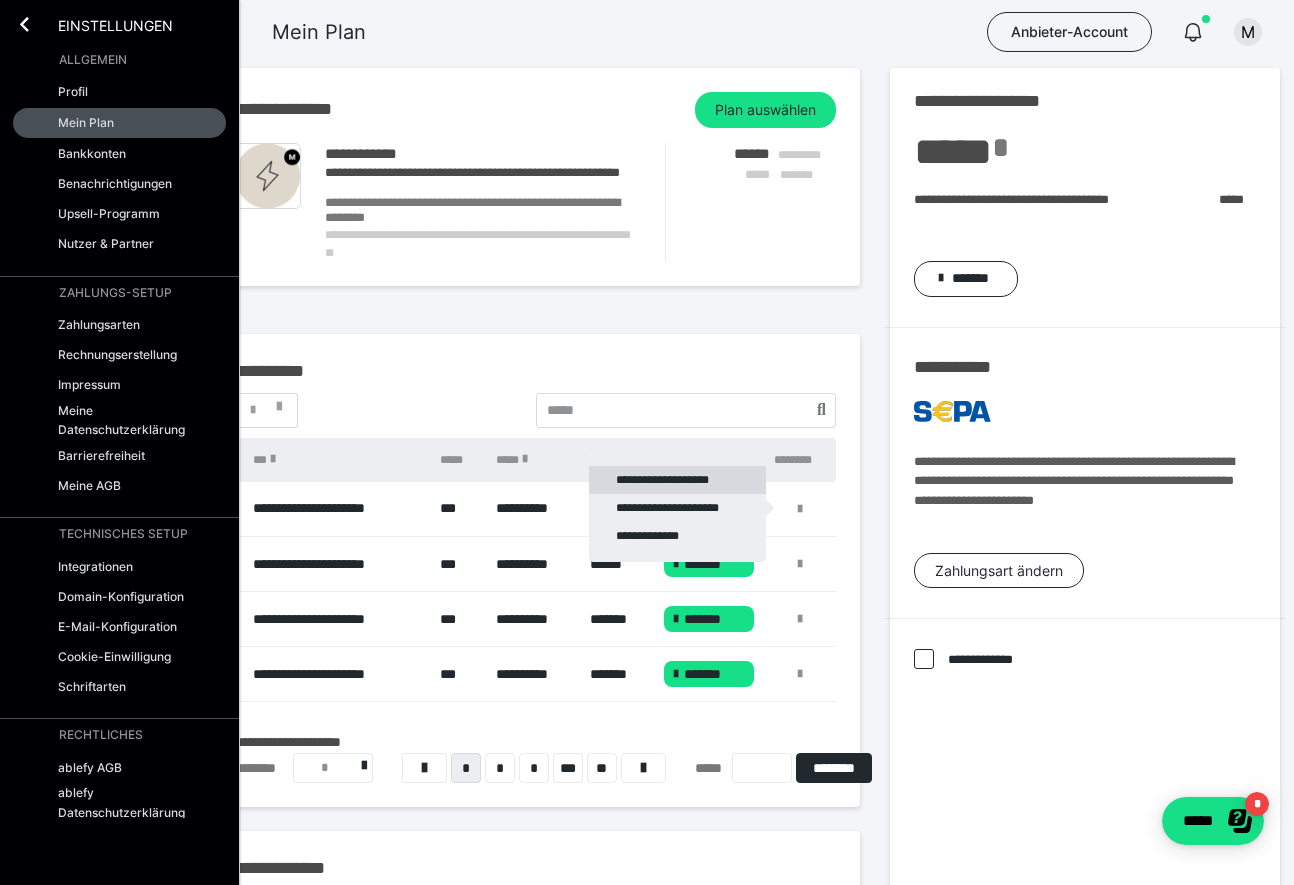 click on "**********" at bounding box center [677, 480] 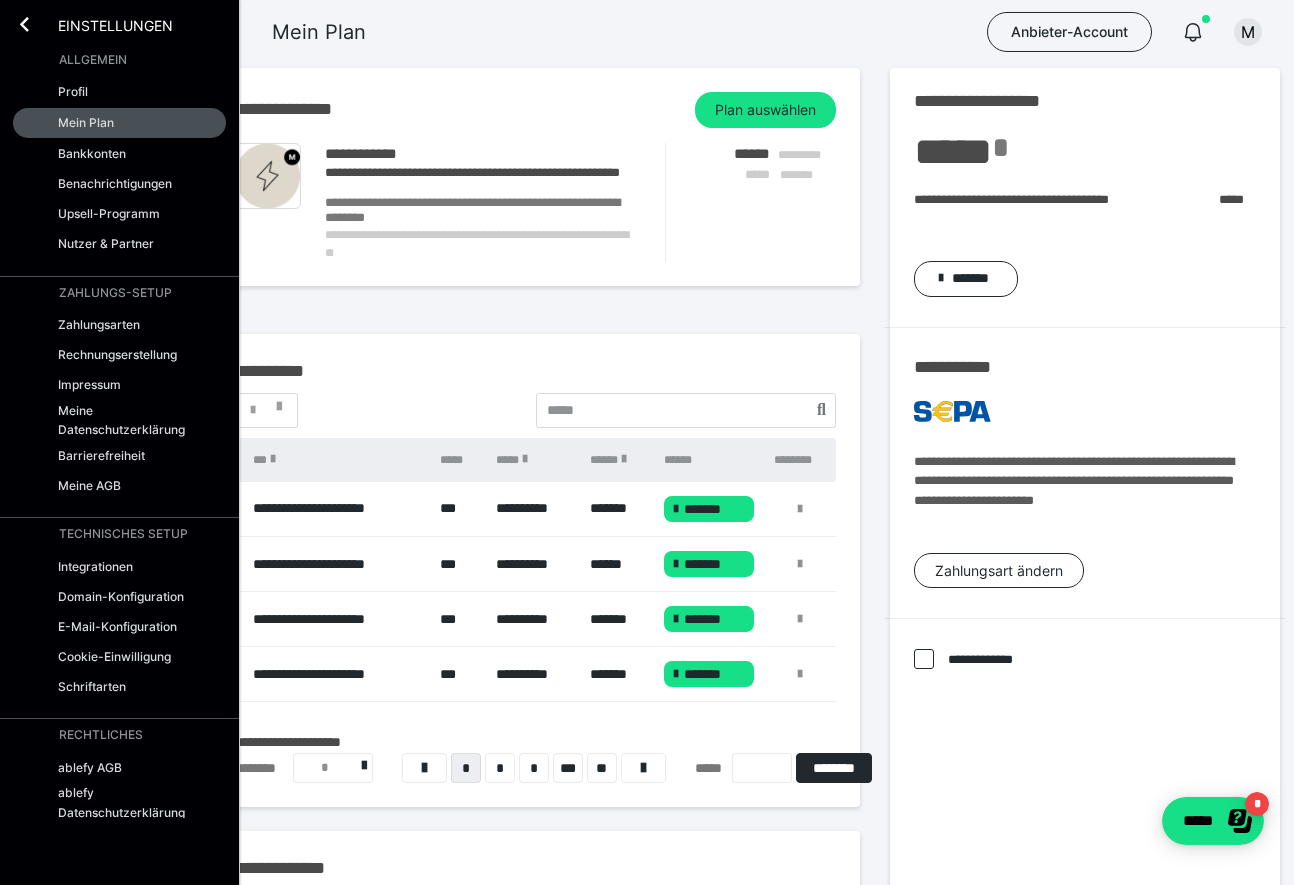 scroll, scrollTop: 0, scrollLeft: 73, axis: horizontal 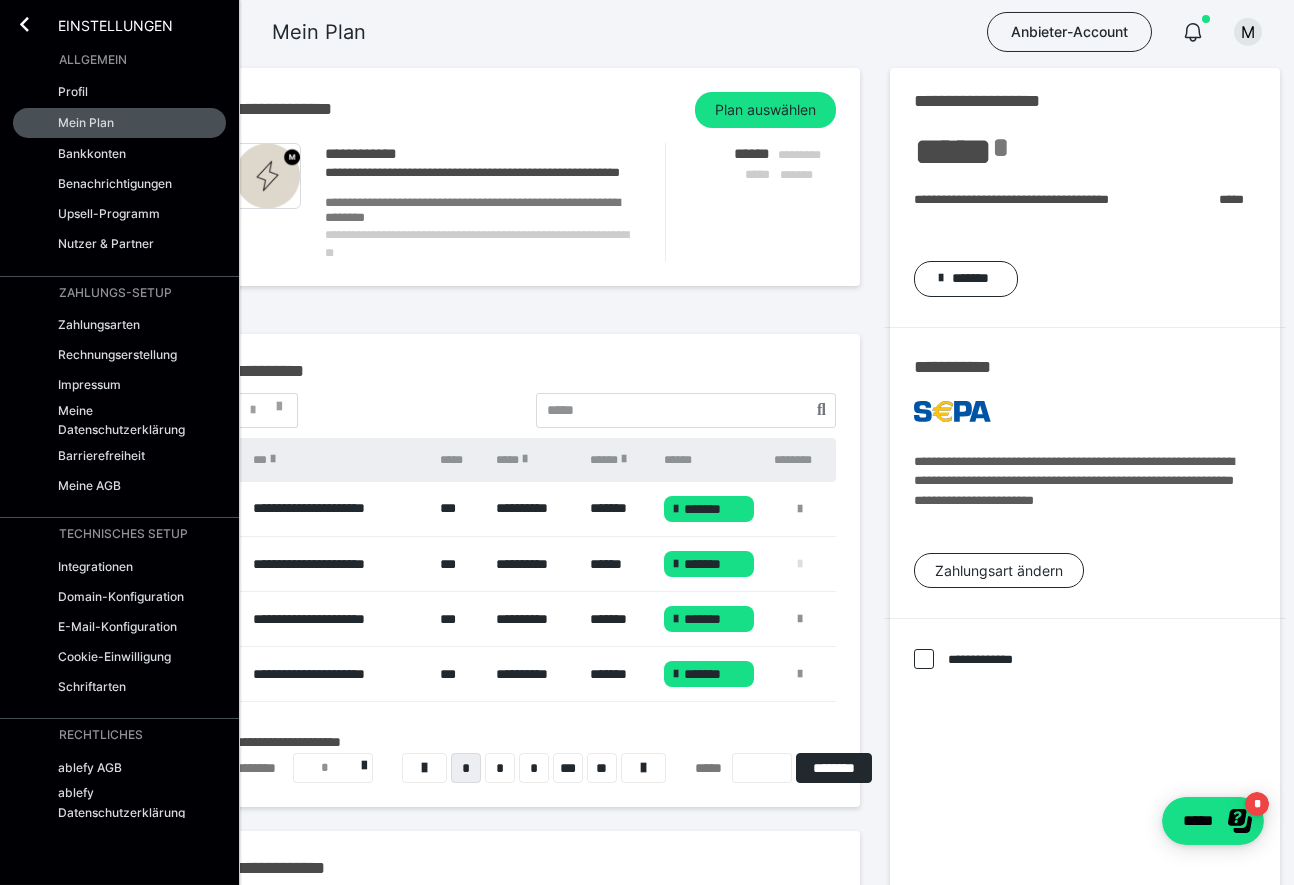 click at bounding box center (800, 564) 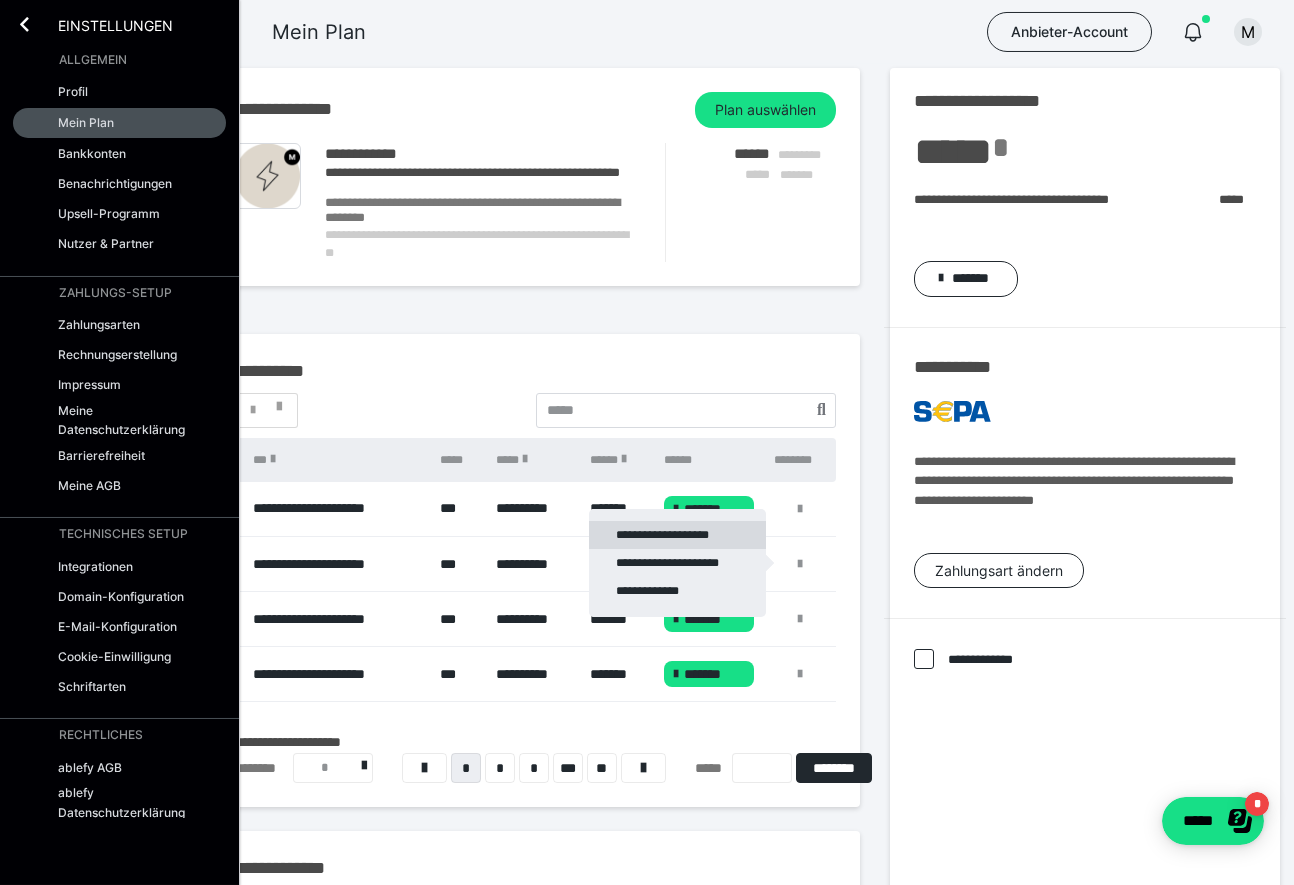 click on "**********" at bounding box center (677, 535) 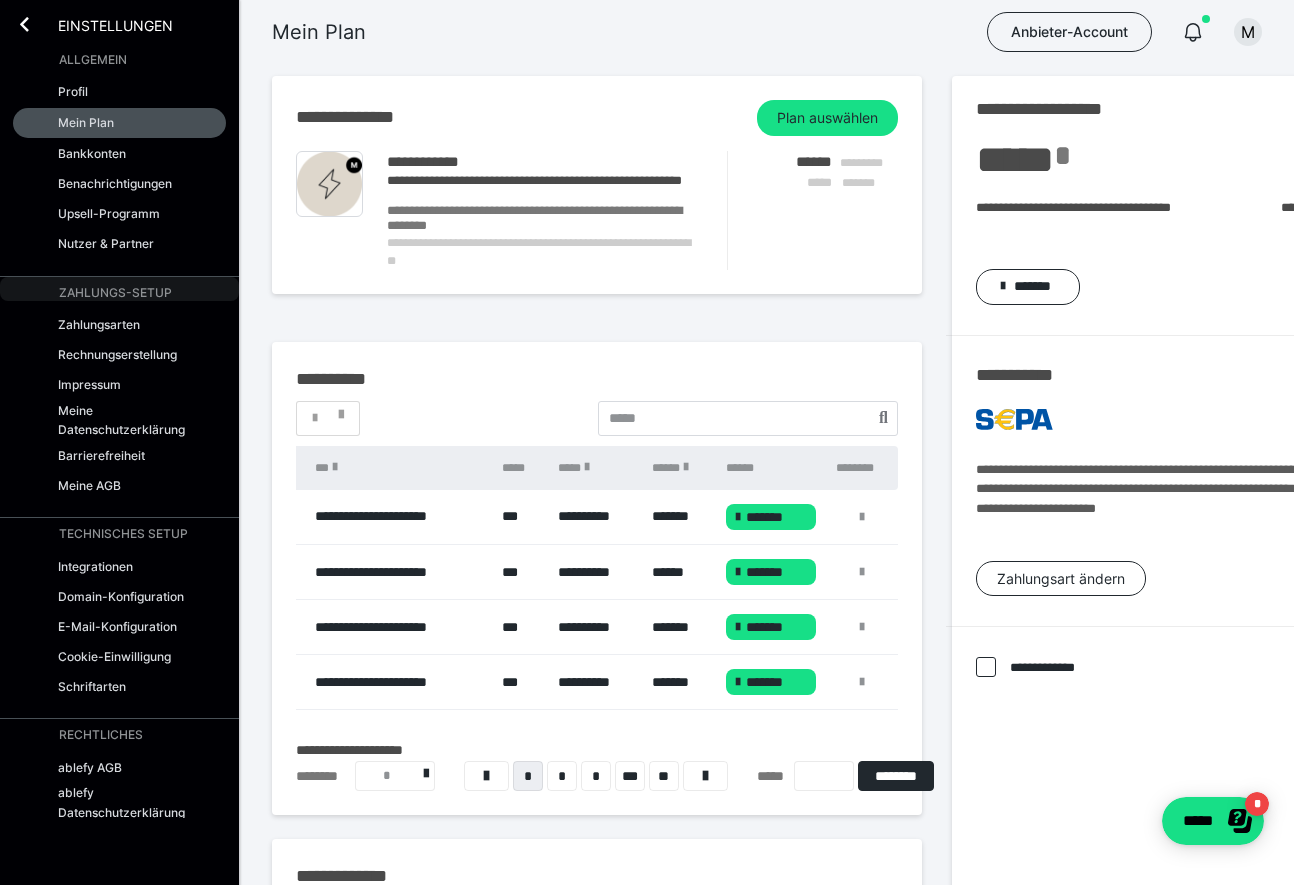 scroll, scrollTop: 0, scrollLeft: 0, axis: both 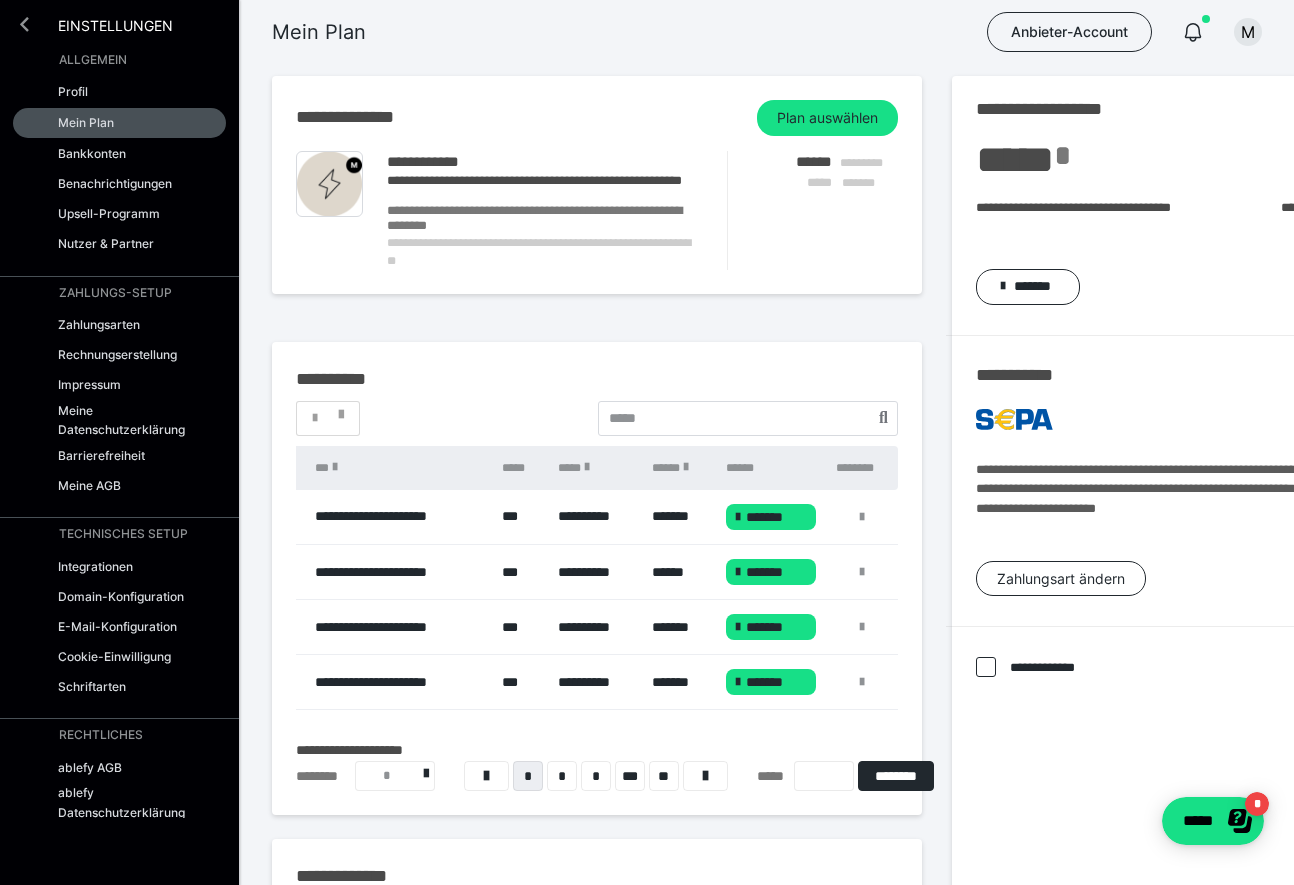 click at bounding box center (24, 24) 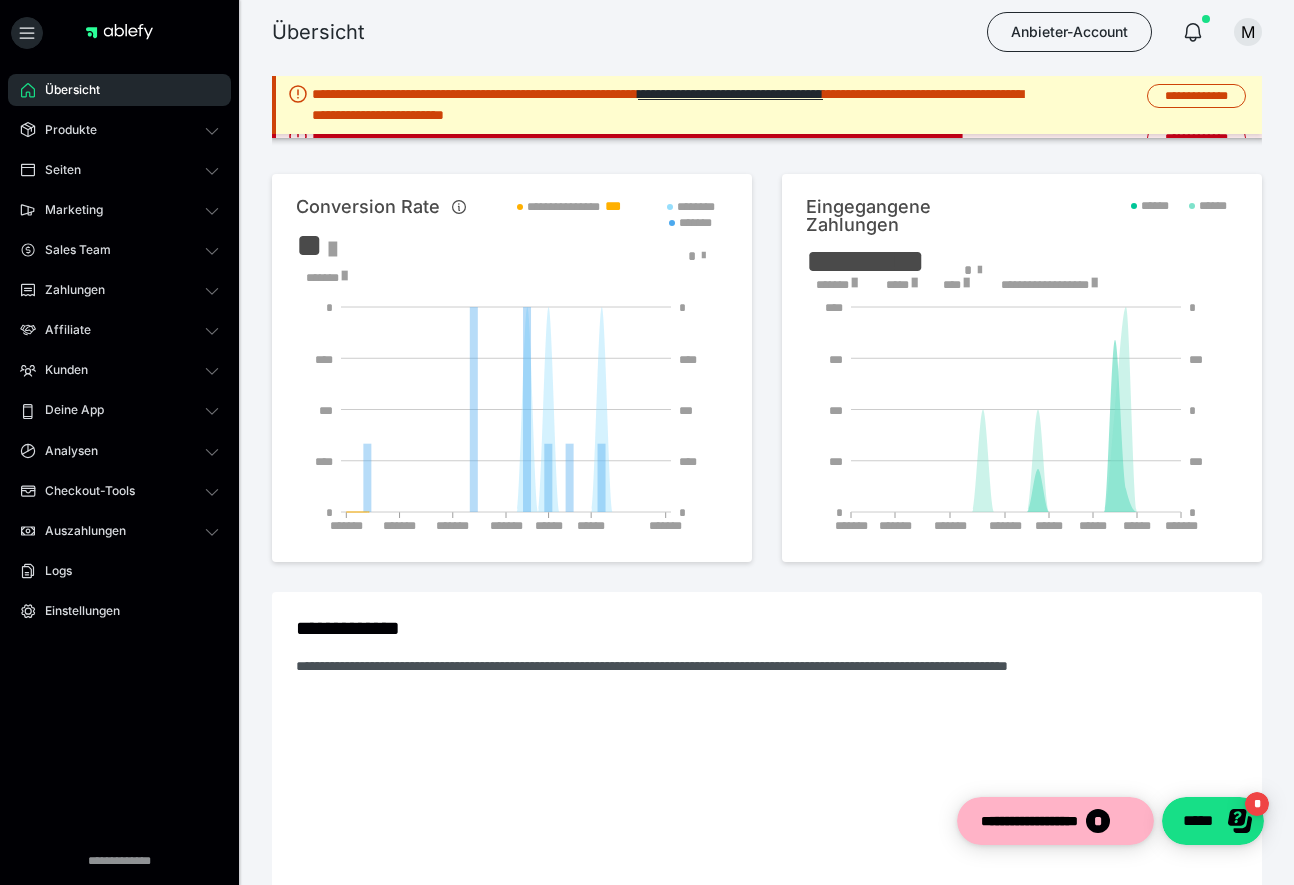 scroll, scrollTop: 0, scrollLeft: 0, axis: both 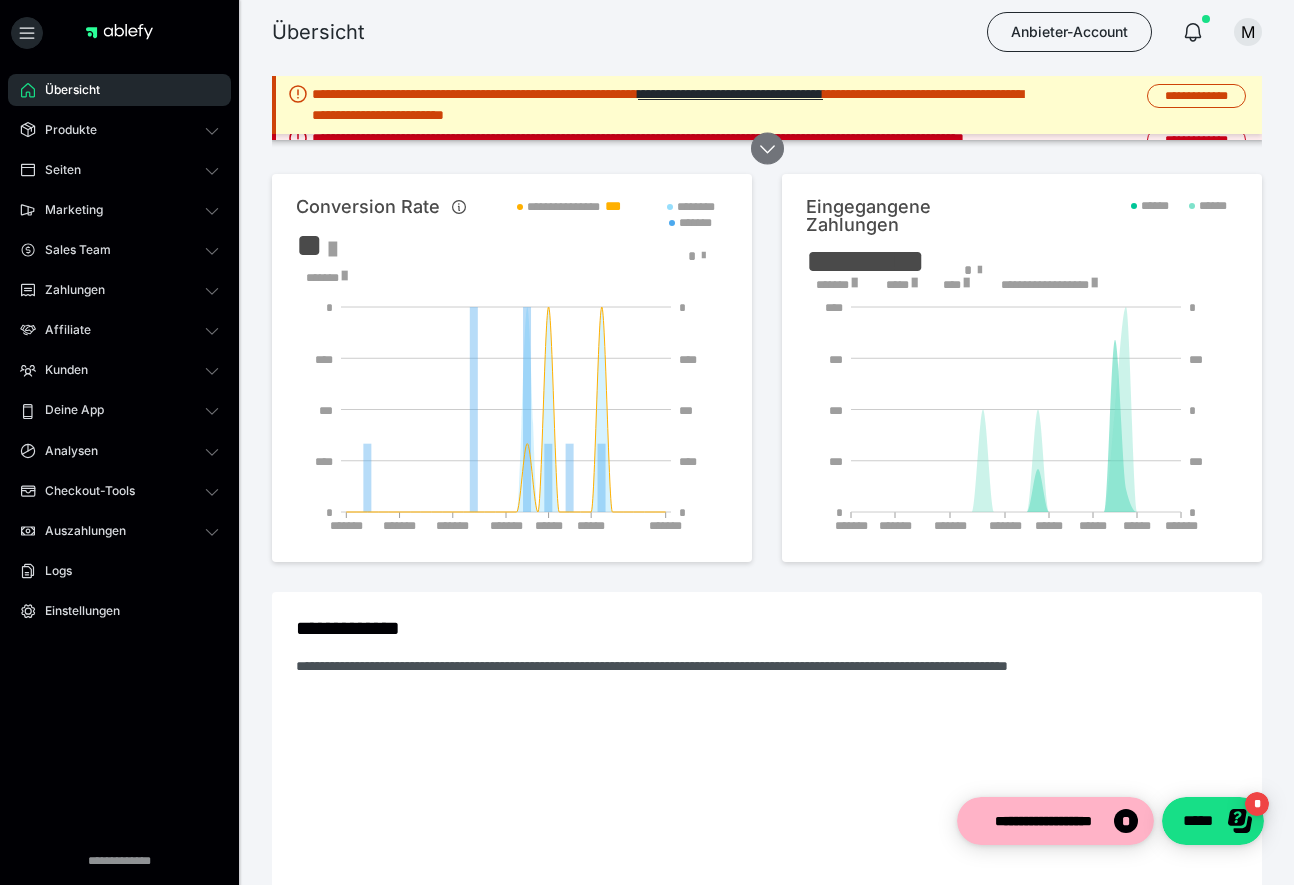 click 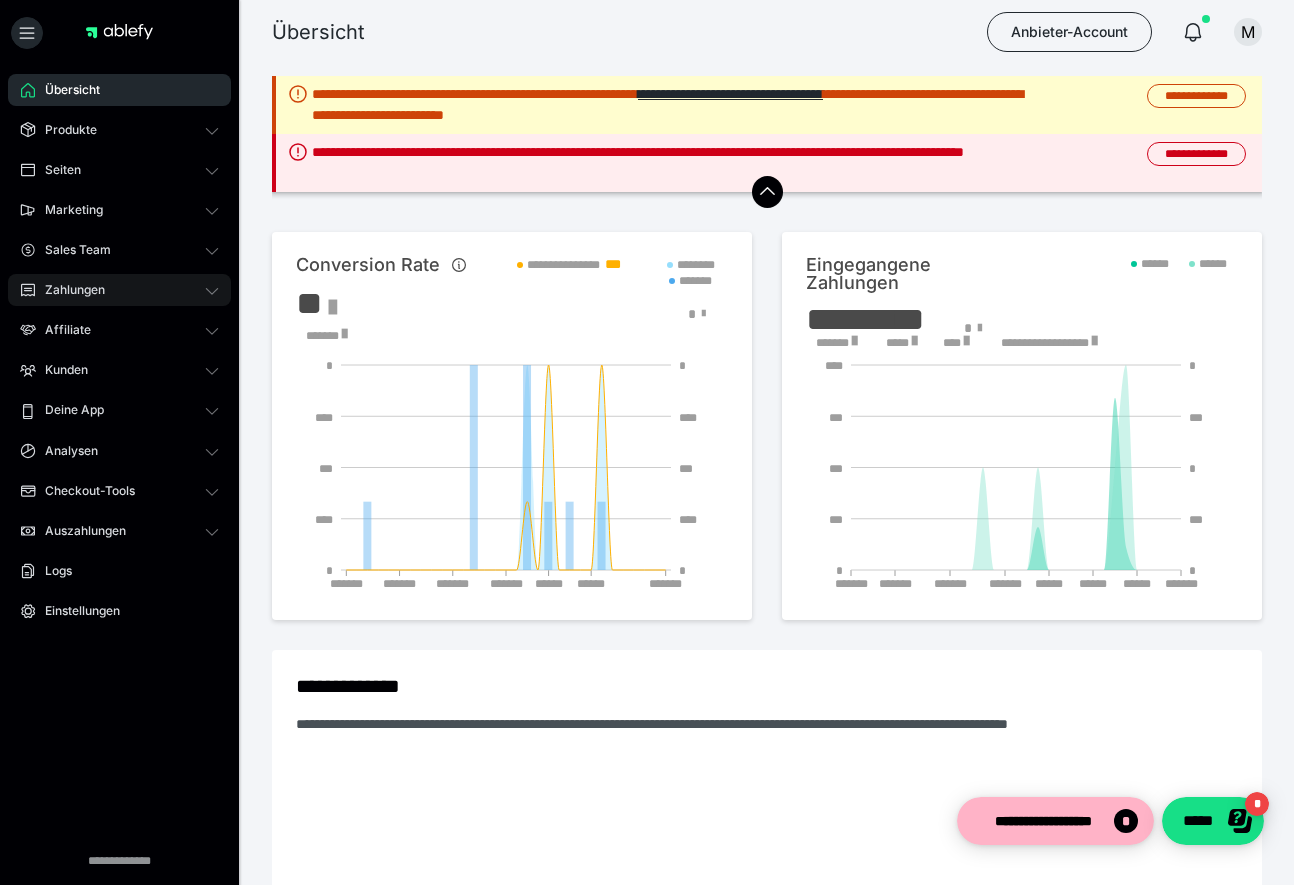 click on "Zahlungen" at bounding box center [68, 290] 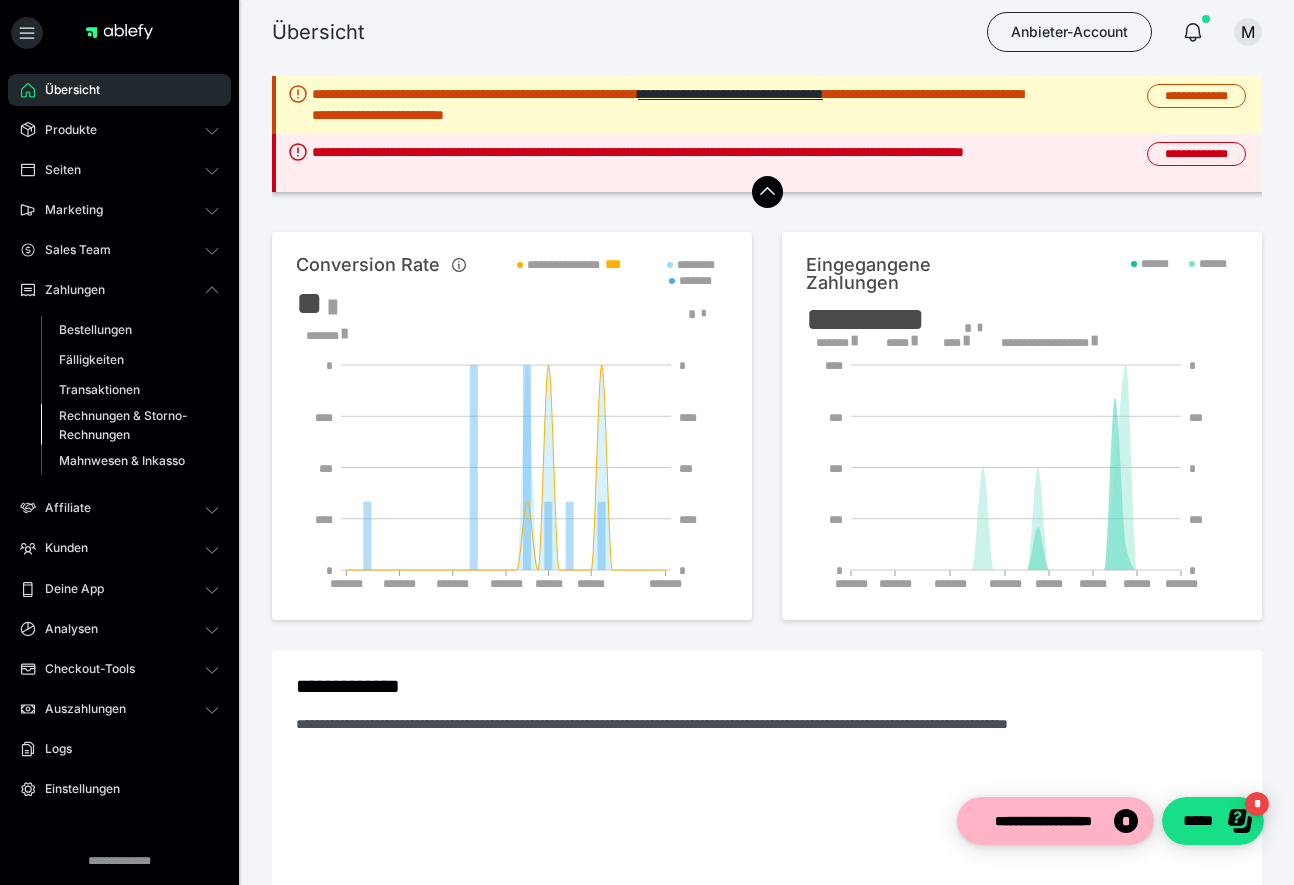 click on "Rechnungen & Storno-Rechnungen" at bounding box center (126, 425) 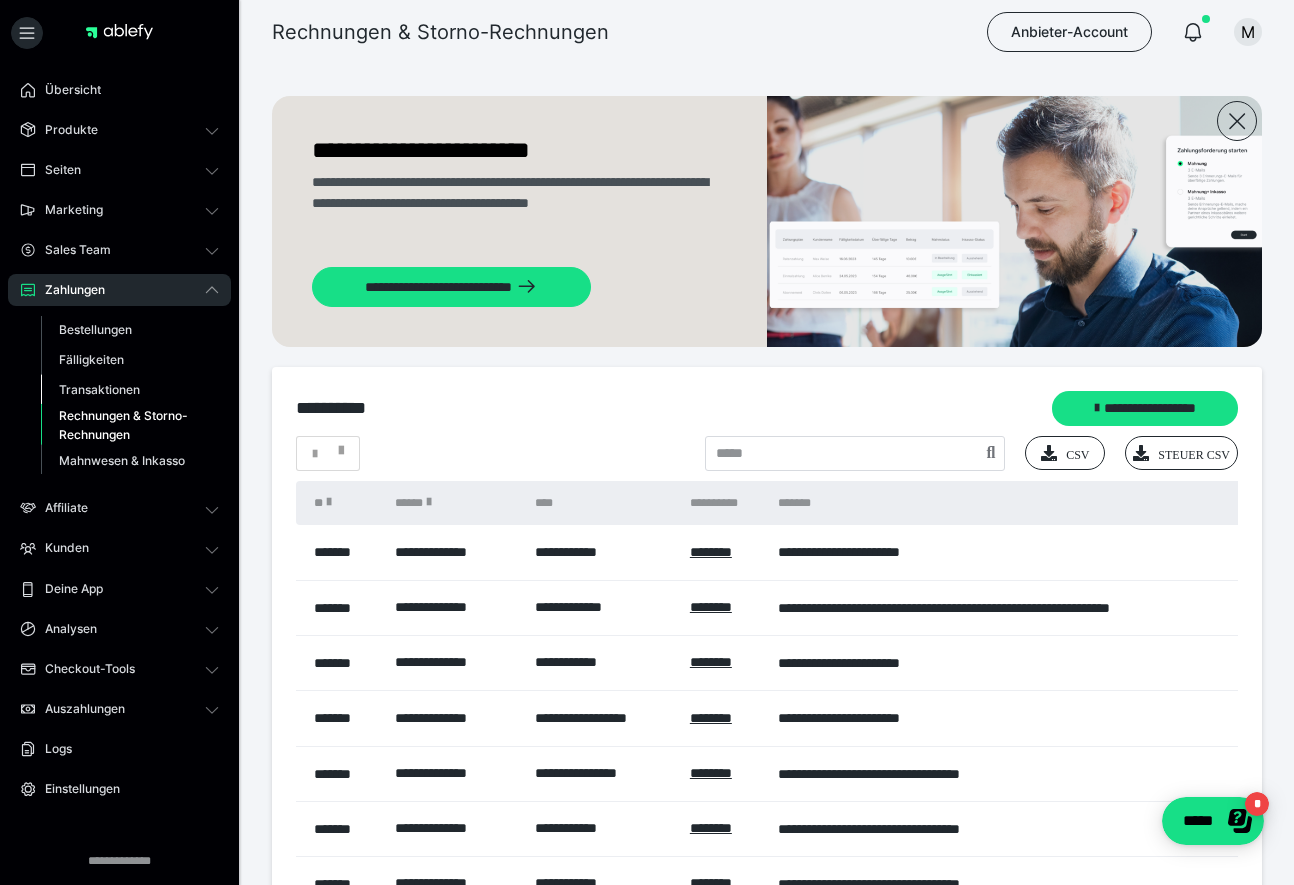 click on "Transaktionen" at bounding box center [130, 390] 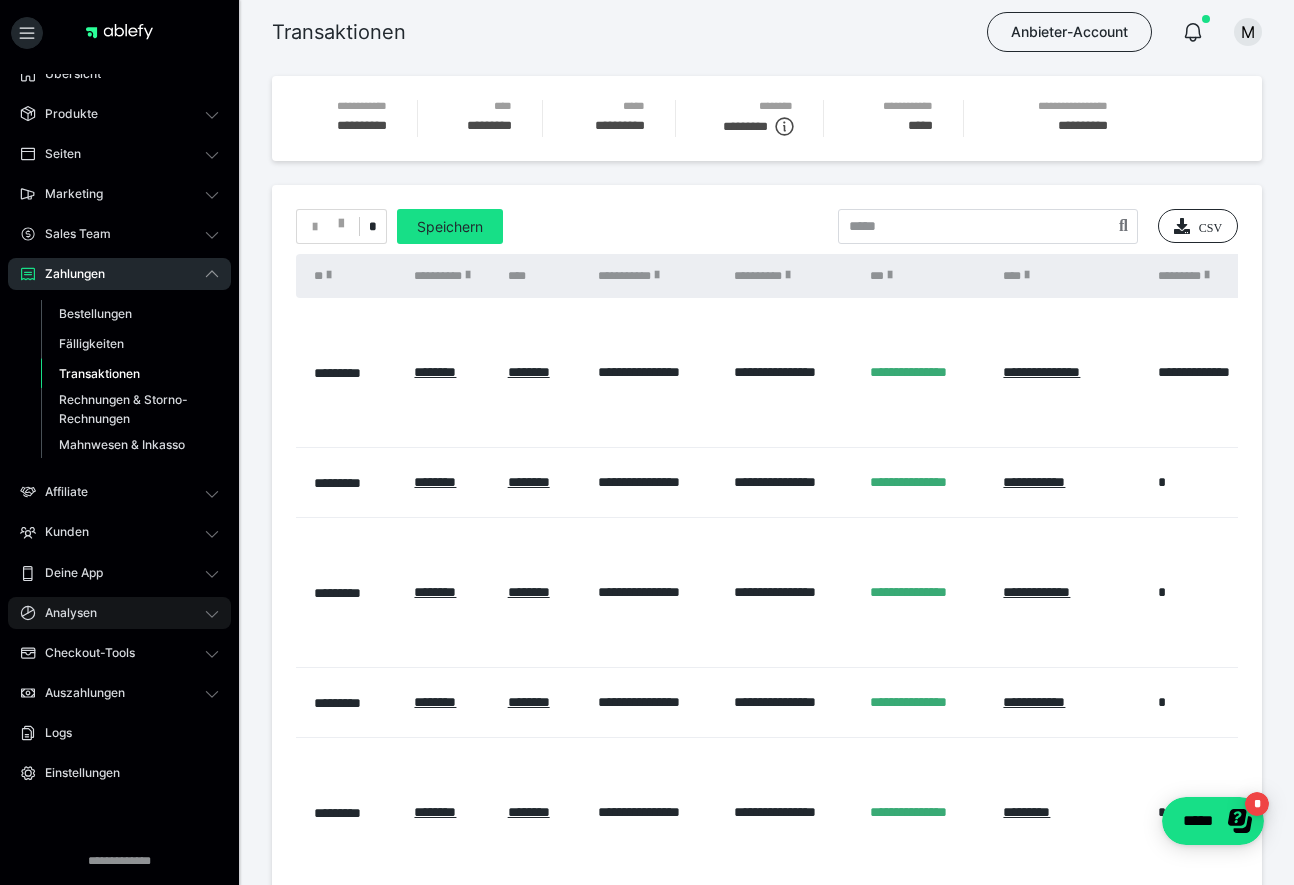 scroll, scrollTop: 24, scrollLeft: 0, axis: vertical 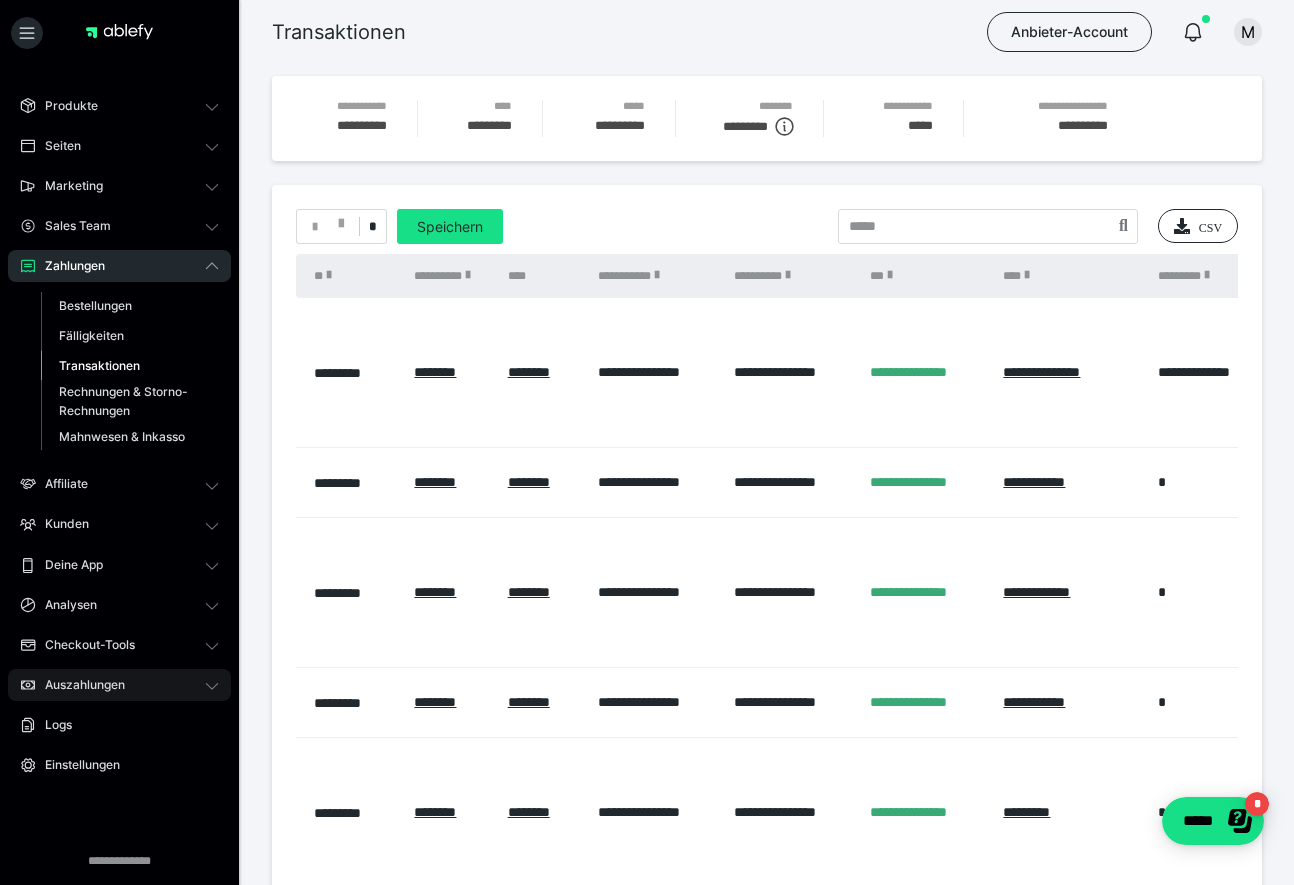 click on "Auszahlungen" at bounding box center (78, 685) 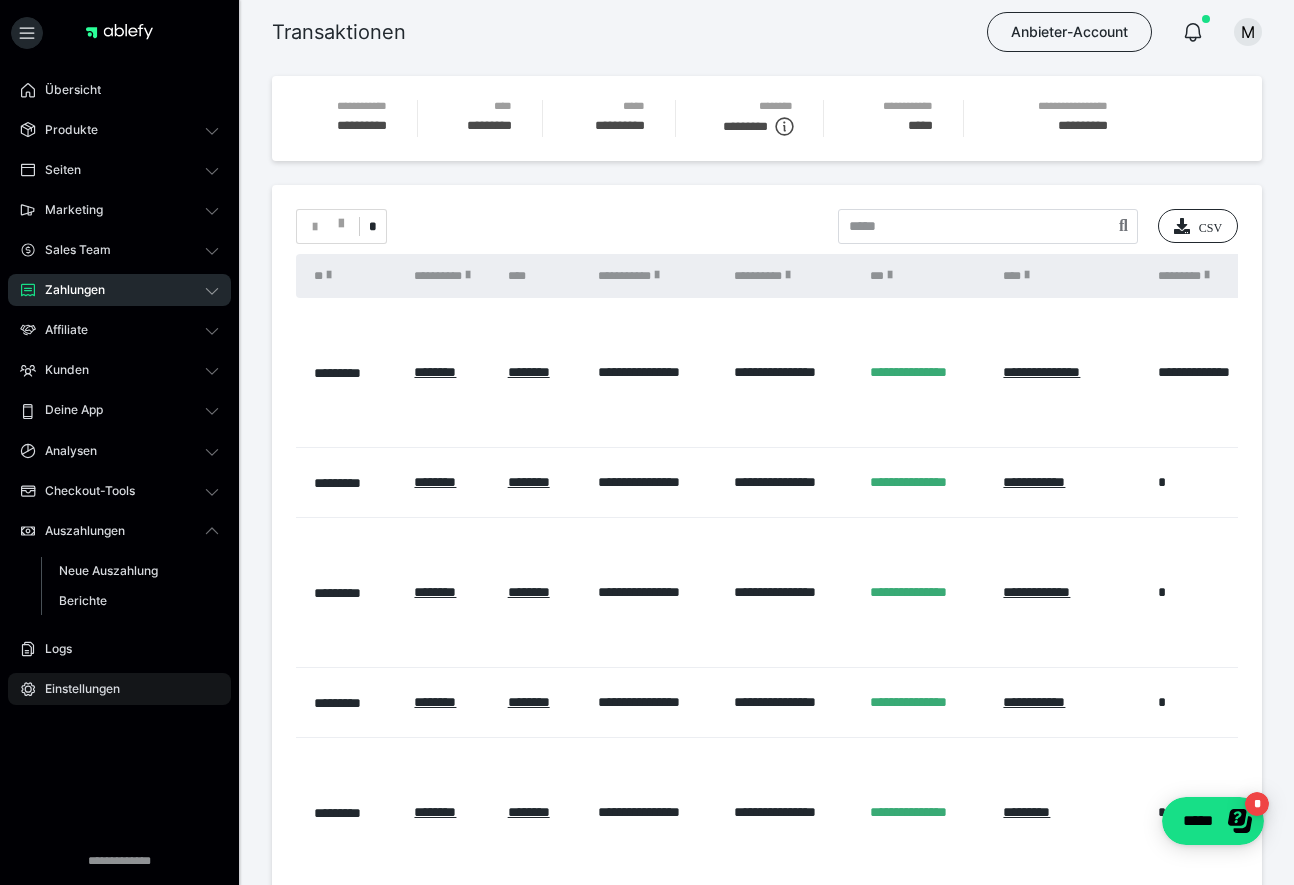 scroll, scrollTop: 0, scrollLeft: 0, axis: both 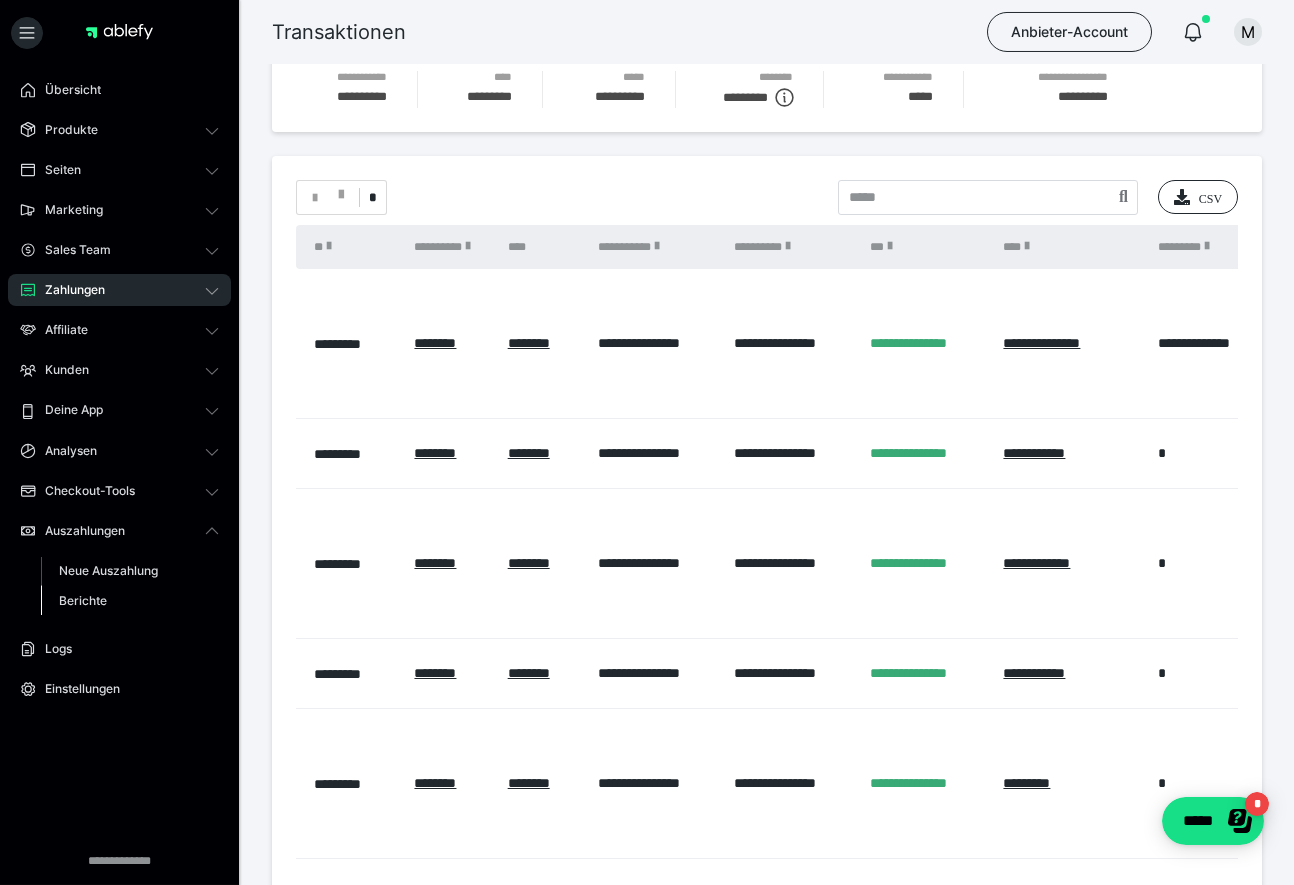 click on "Berichte" at bounding box center [83, 600] 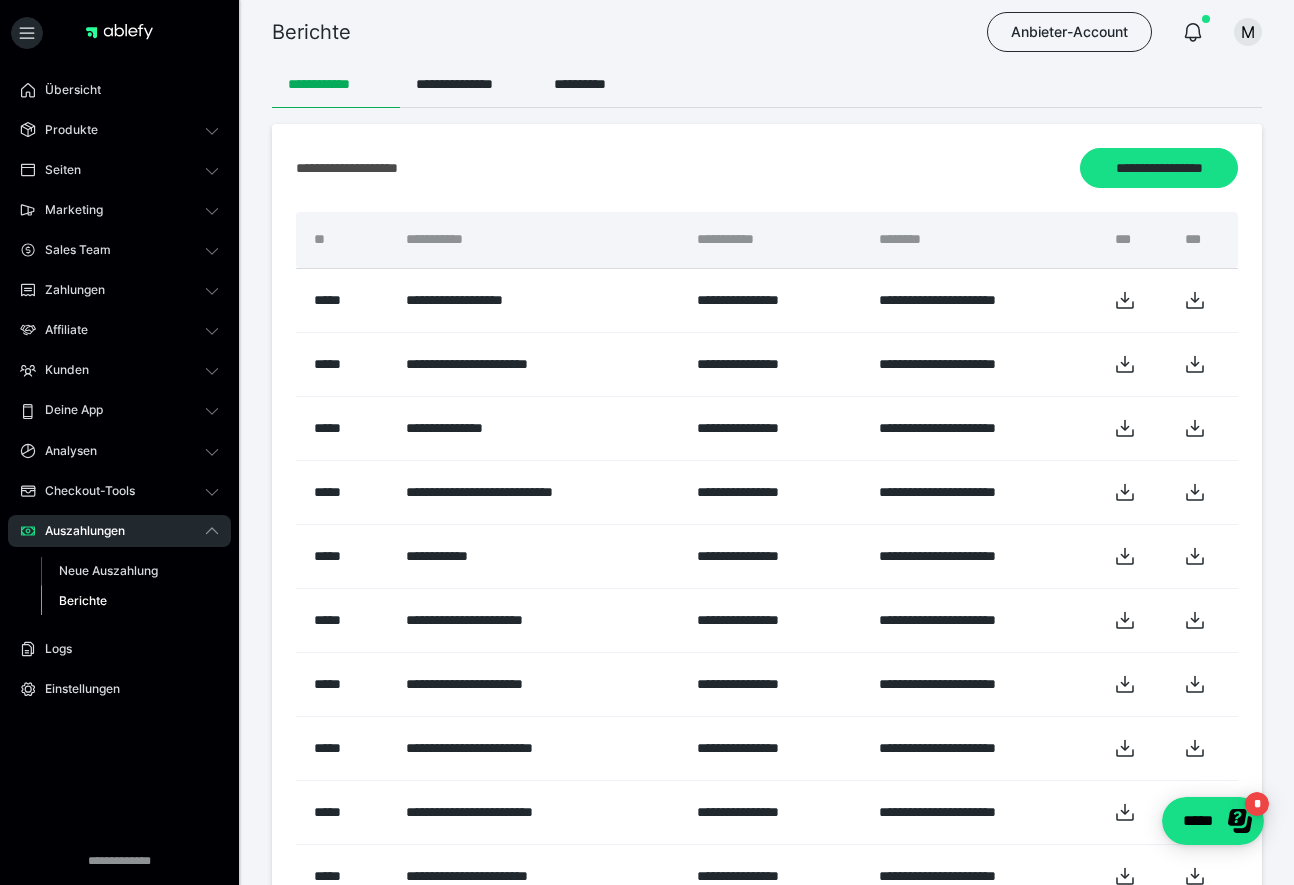 scroll, scrollTop: 0, scrollLeft: 0, axis: both 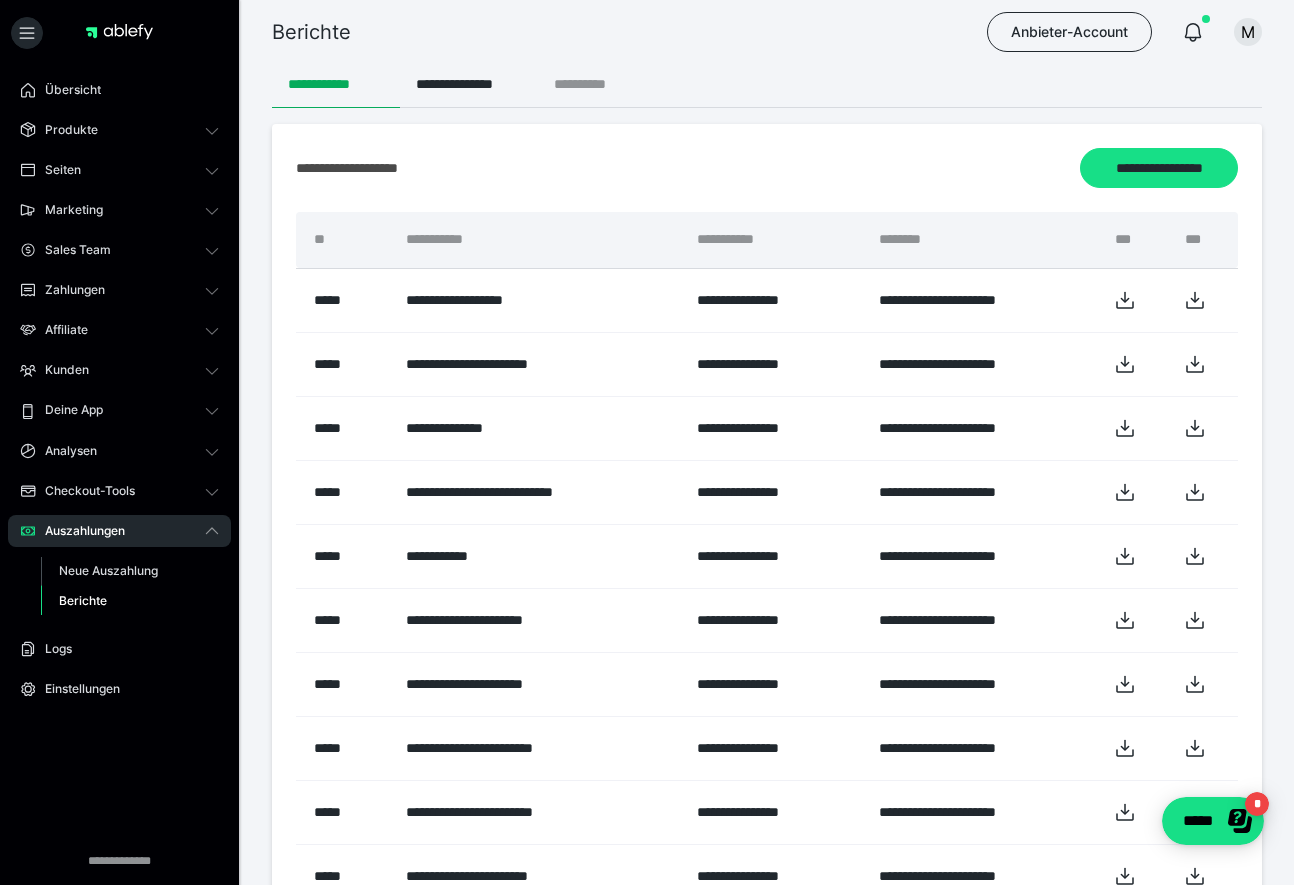 click on "**********" at bounding box center (596, 84) 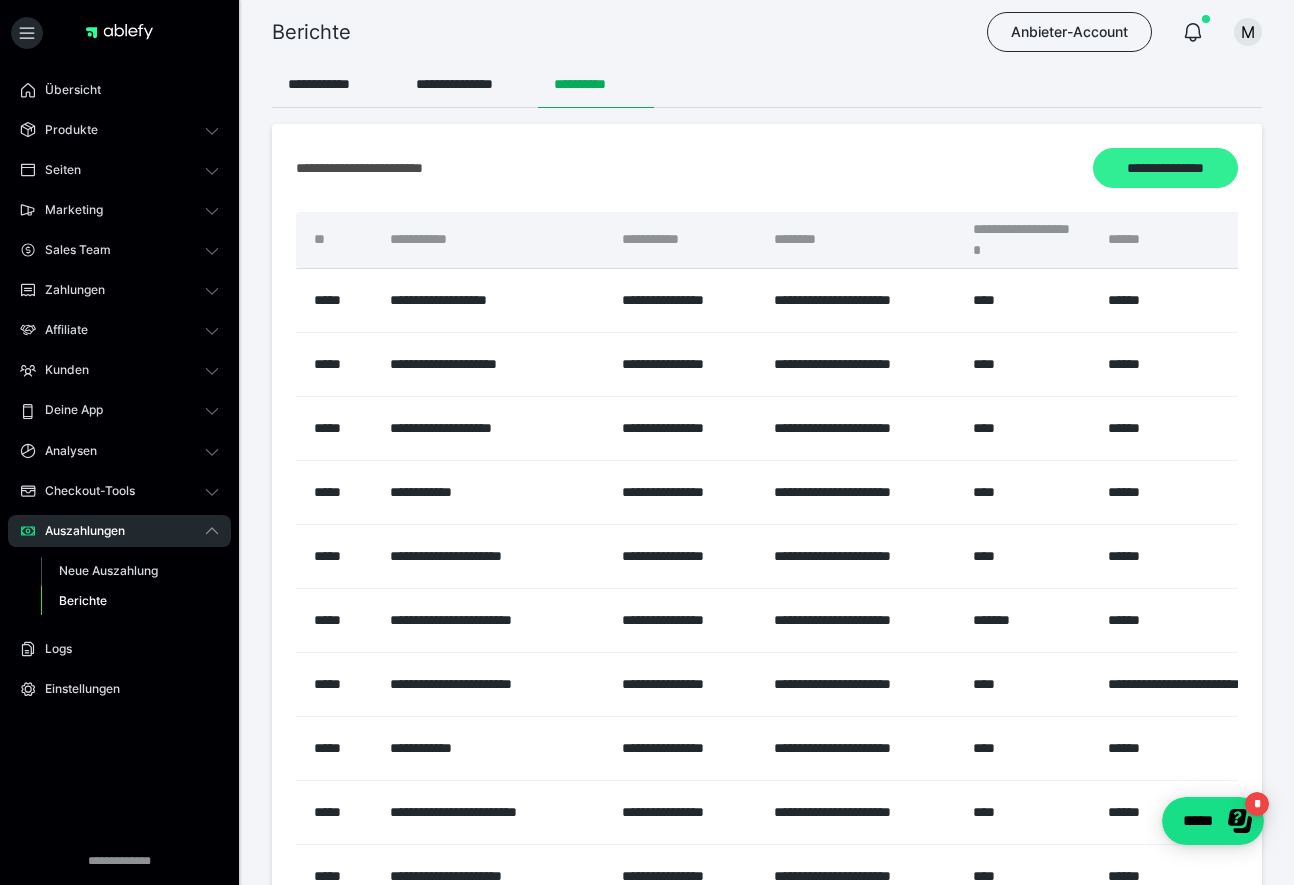 click on "**********" at bounding box center [1165, 168] 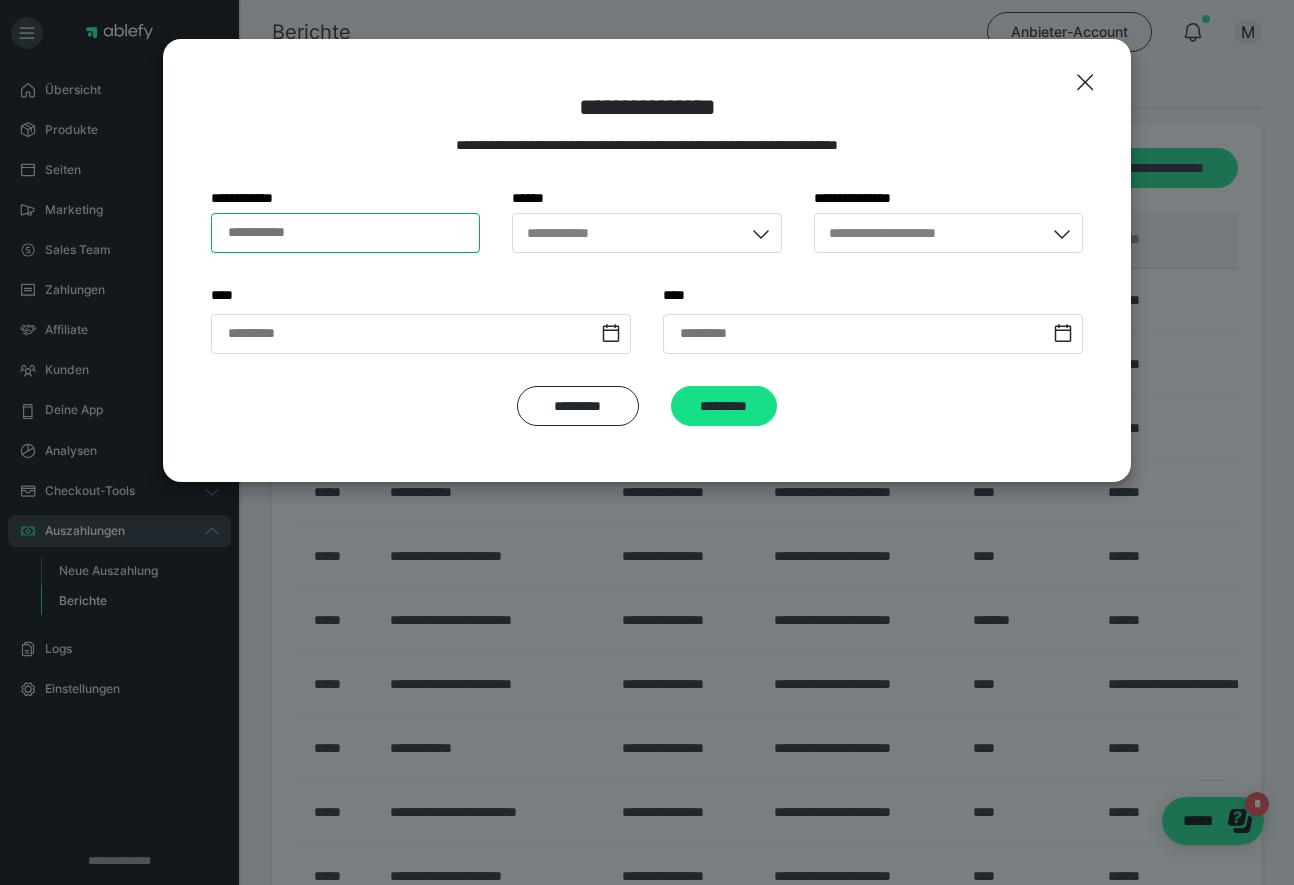 click on "**********" at bounding box center (345, 233) 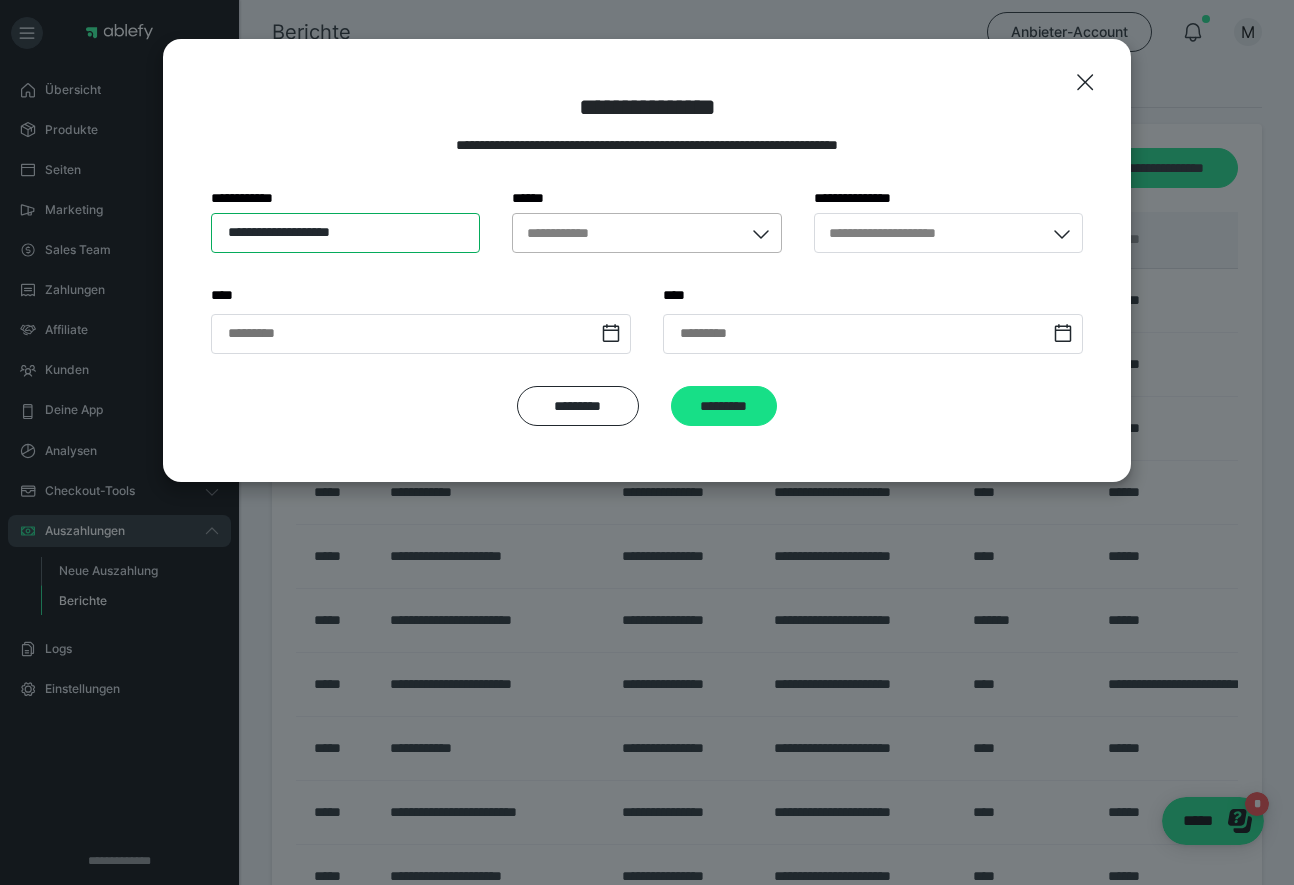 type on "**********" 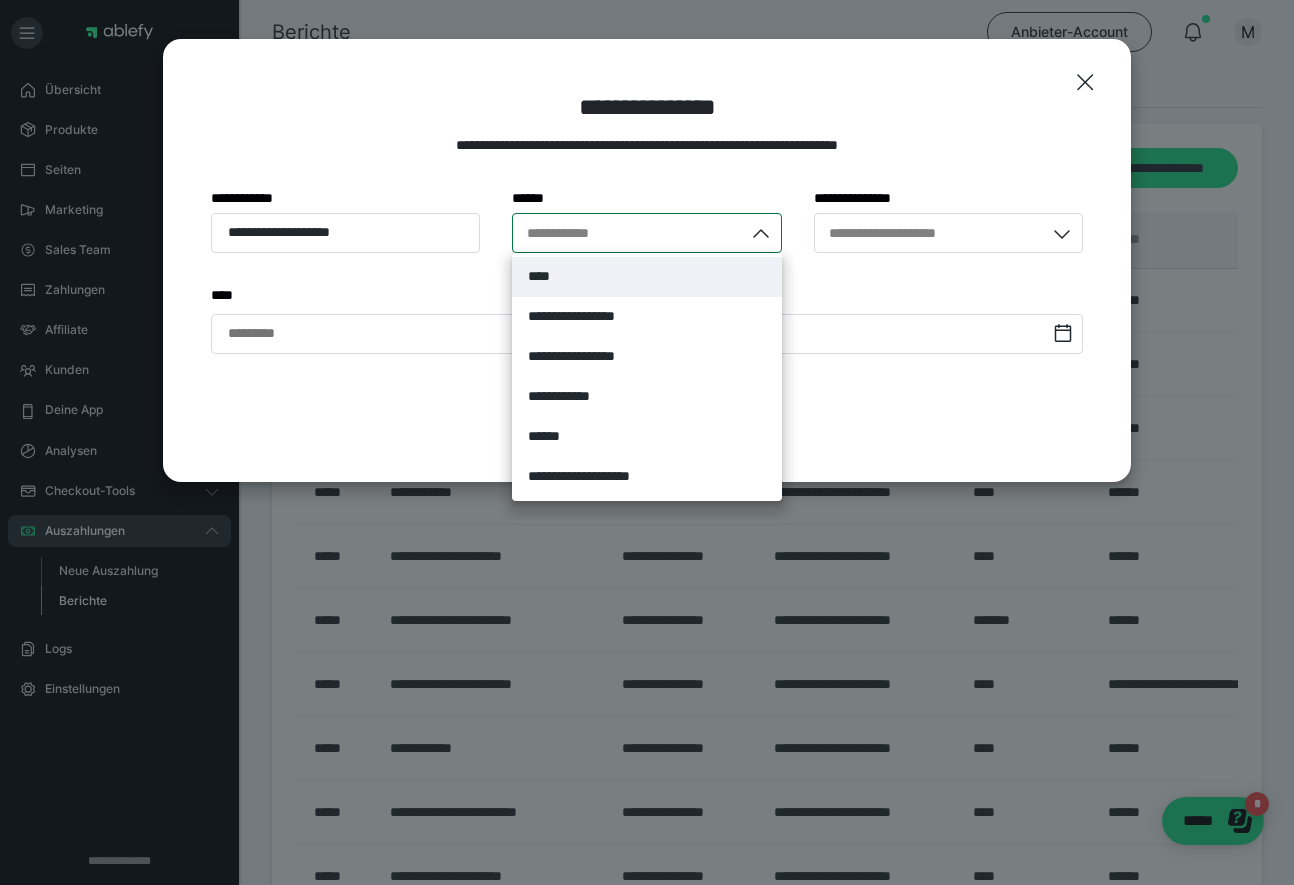 click on "**********" at bounding box center [627, 233] 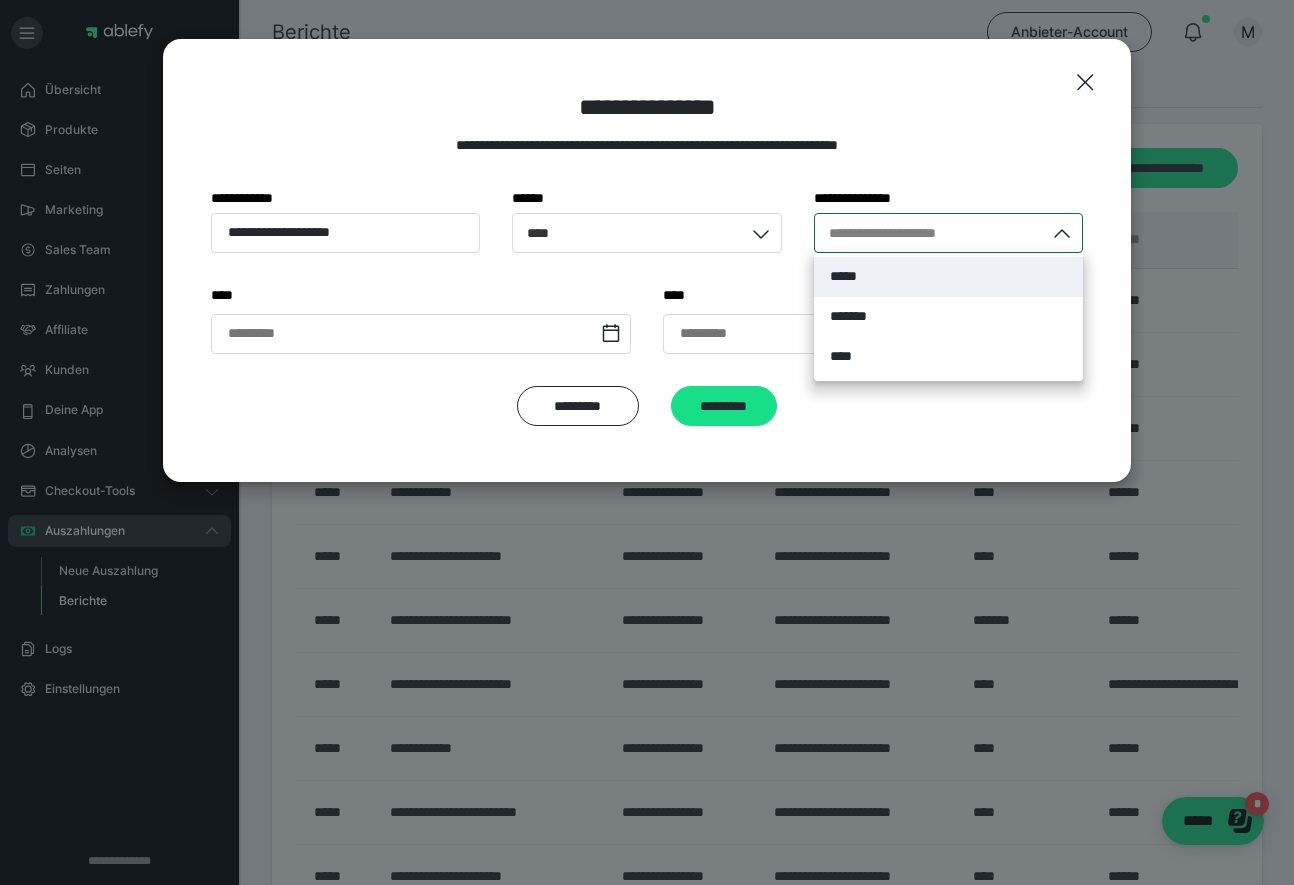 click on "**********" at bounding box center (929, 233) 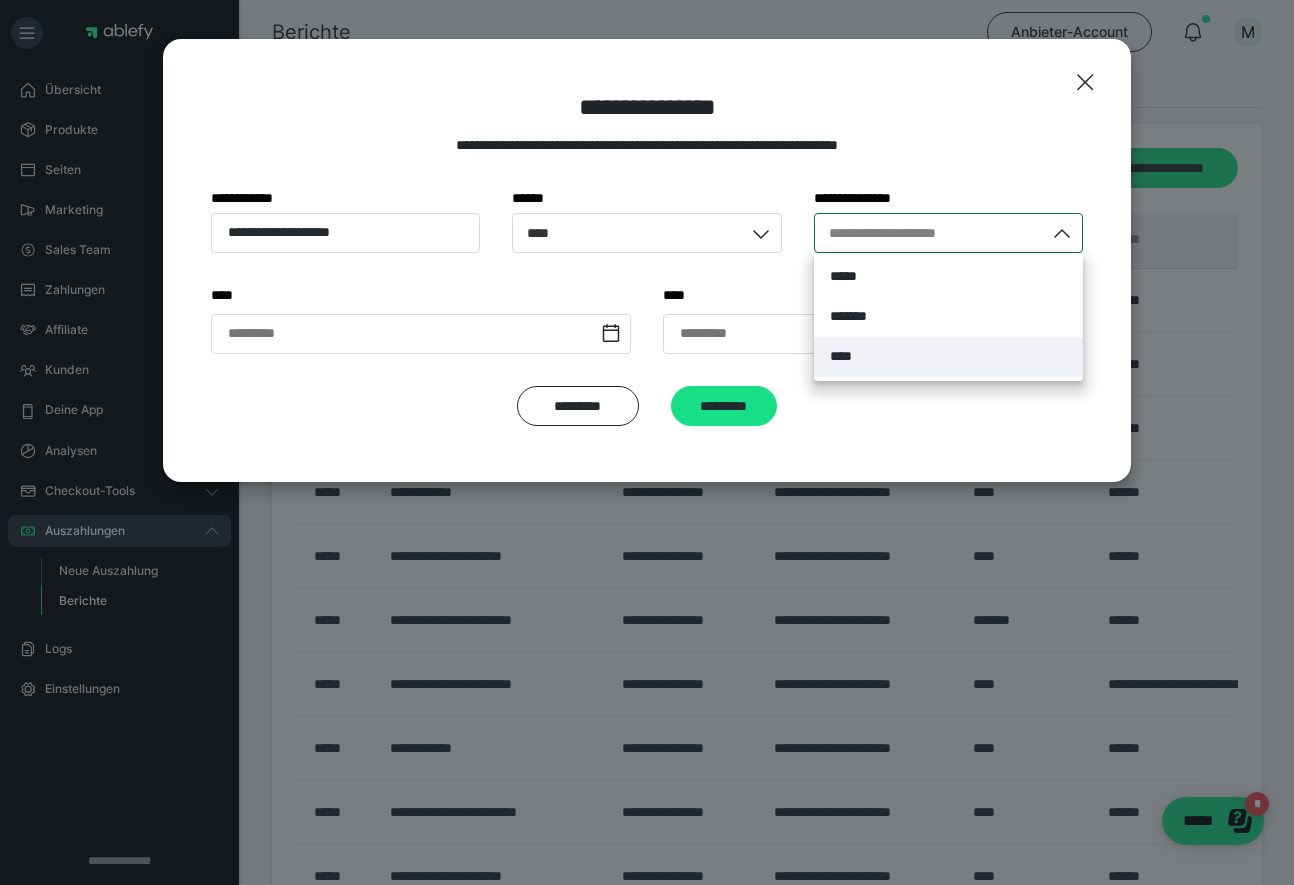 click on "****" at bounding box center (948, 357) 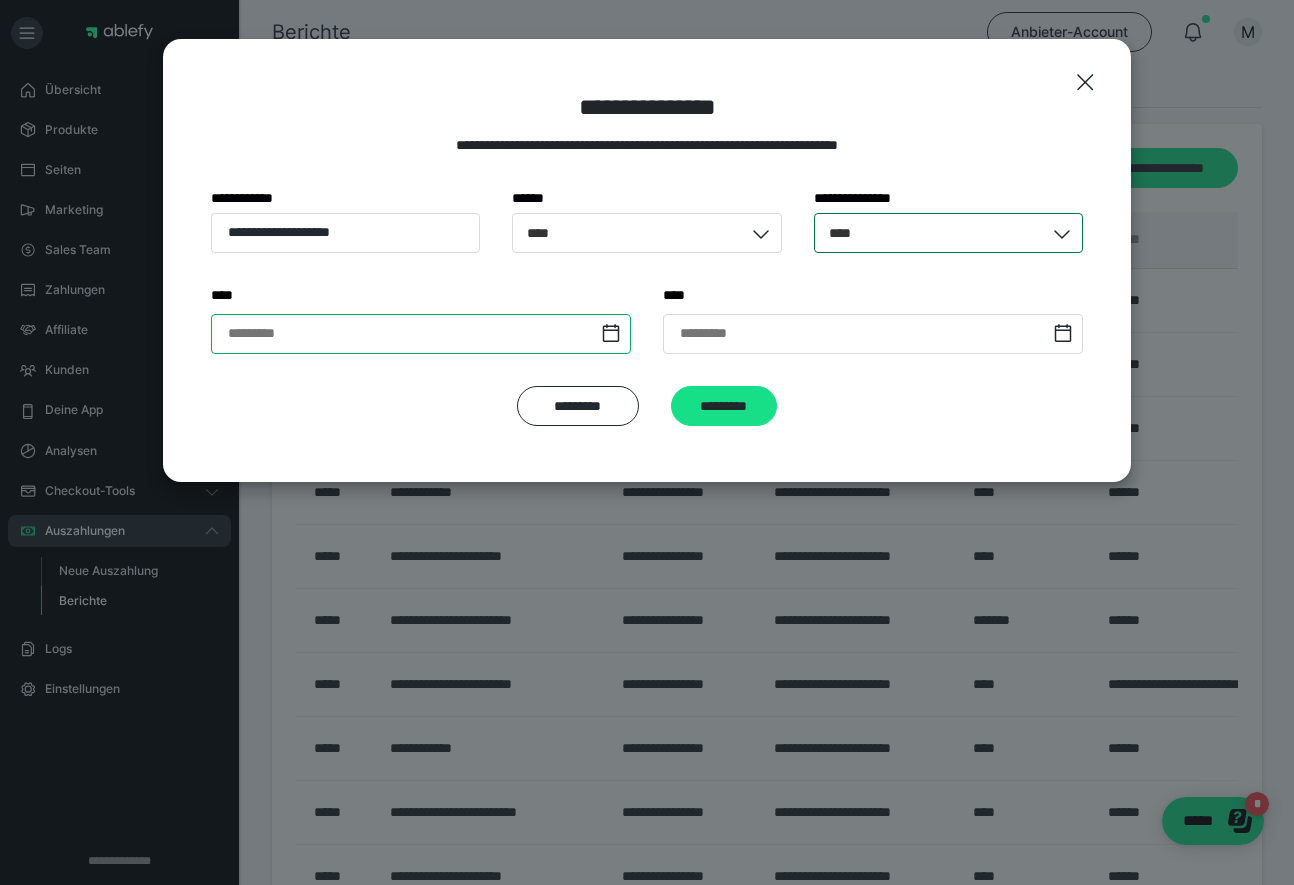 click at bounding box center (421, 334) 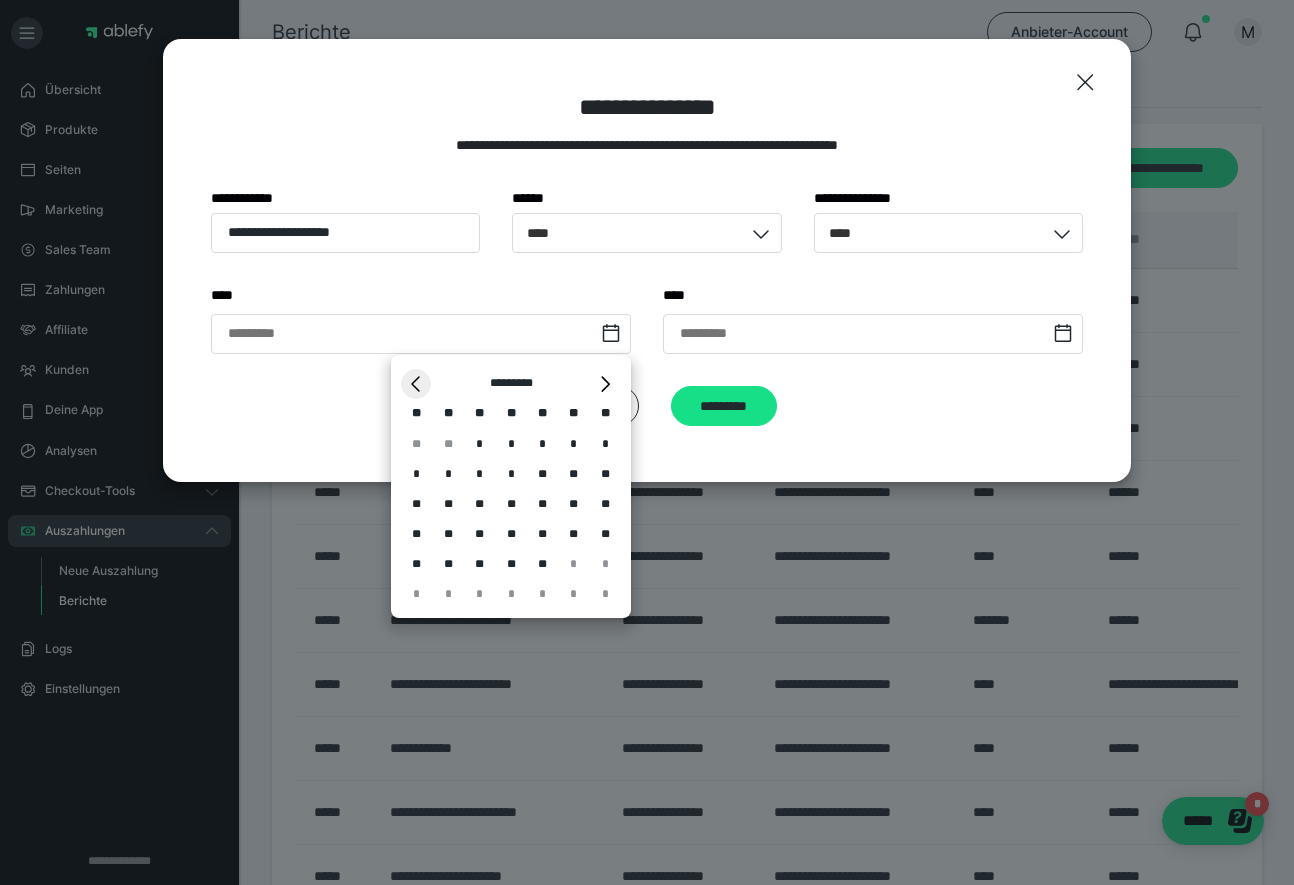 click on "*" at bounding box center (416, 384) 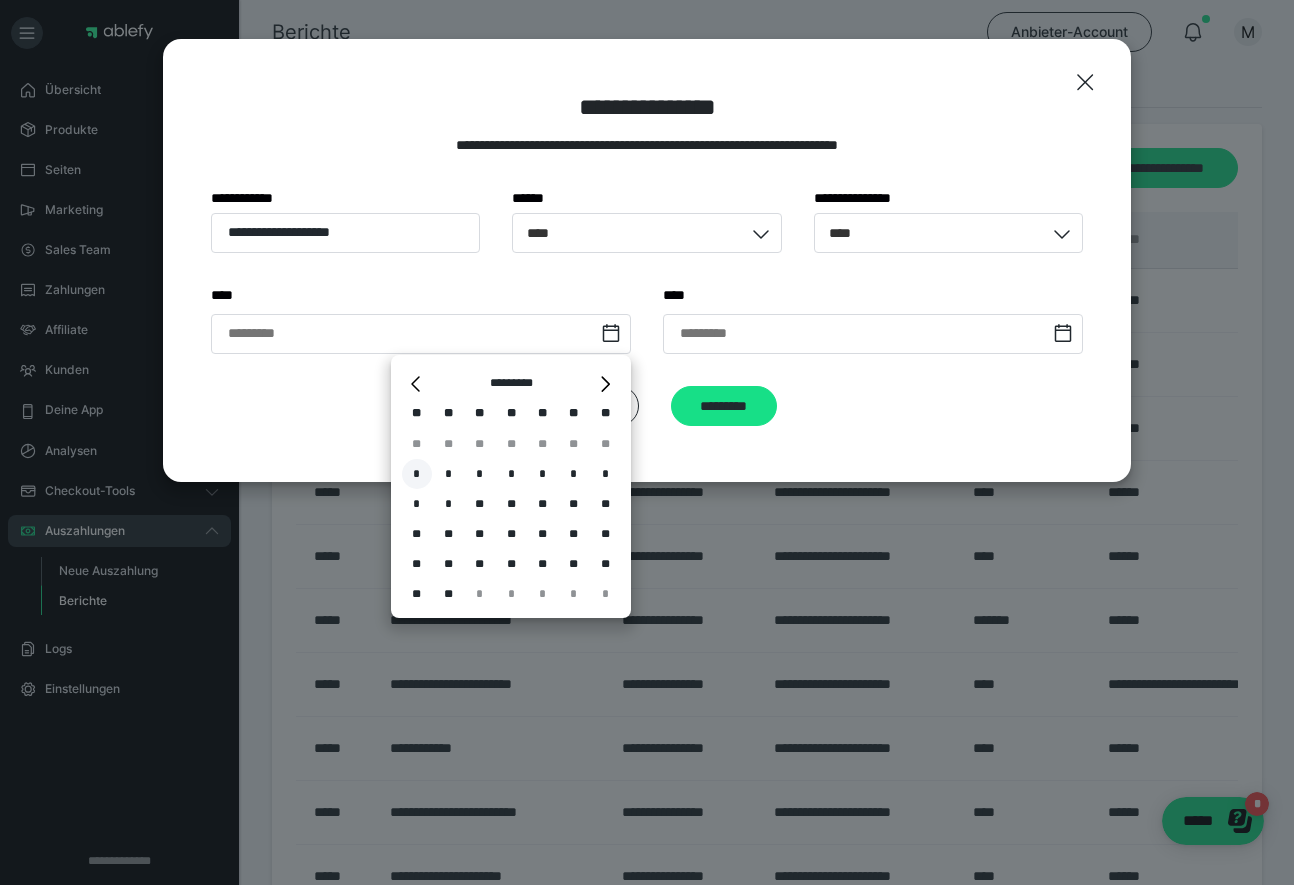 click on "*" at bounding box center [417, 474] 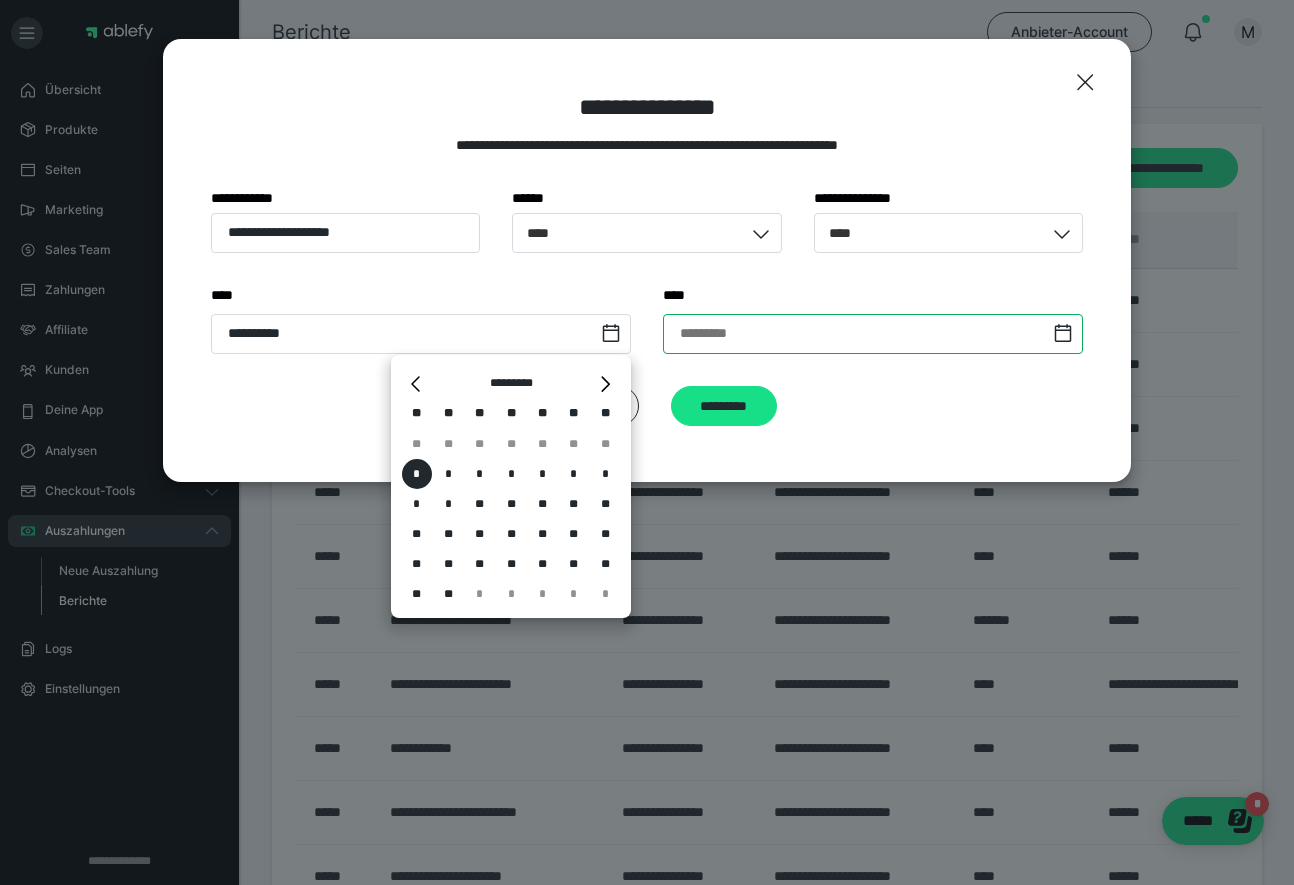 click at bounding box center (873, 334) 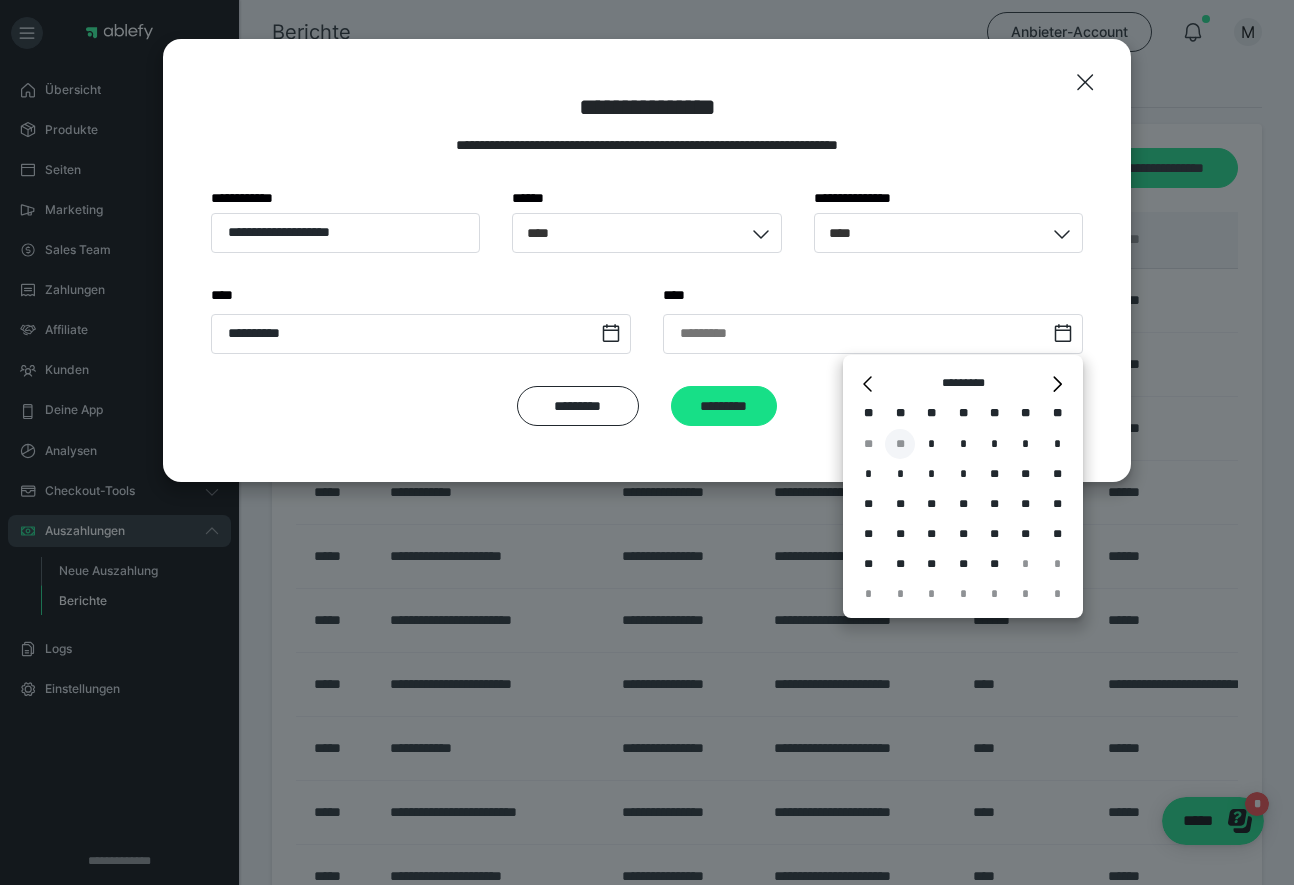 click on "**" at bounding box center (900, 444) 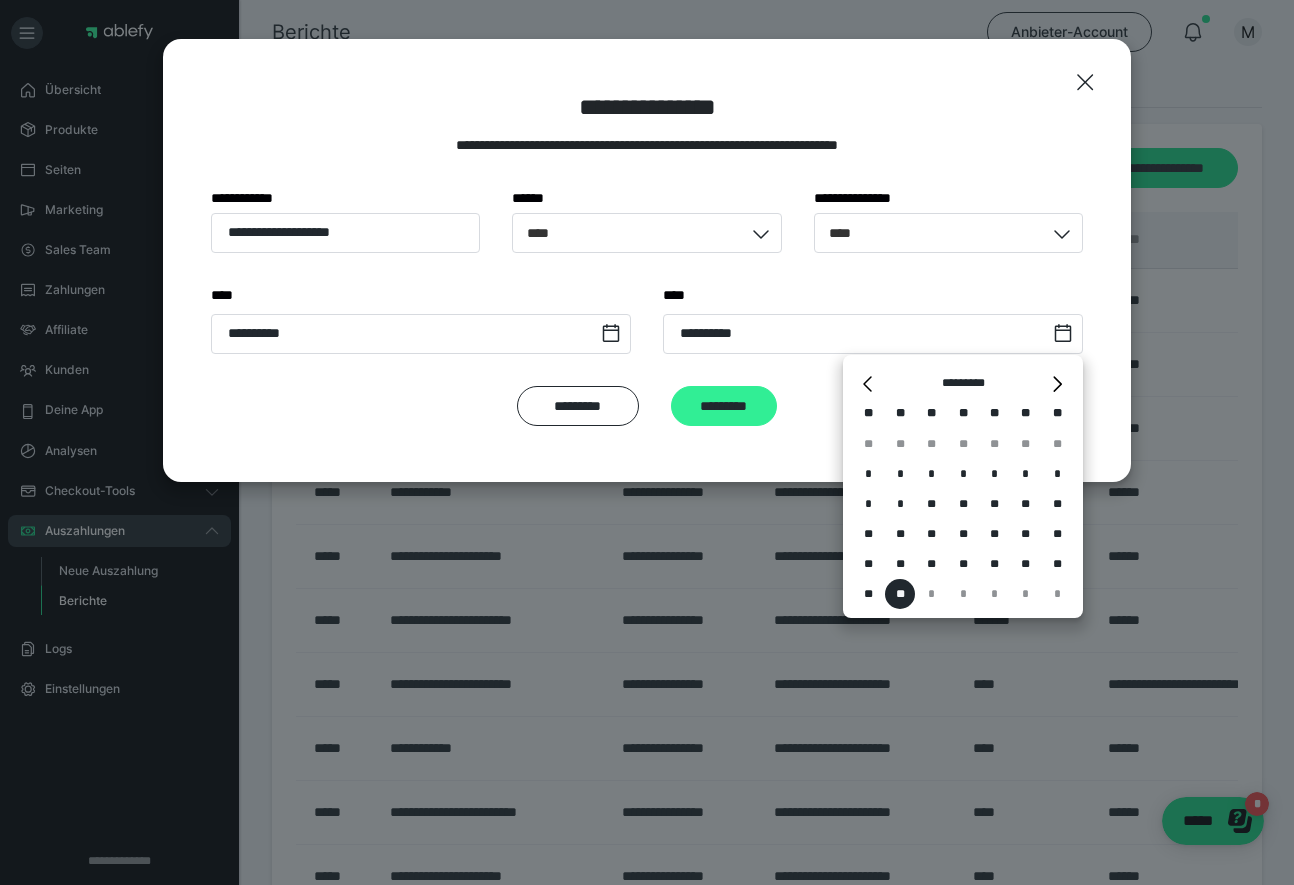 click on "*********" at bounding box center (724, 406) 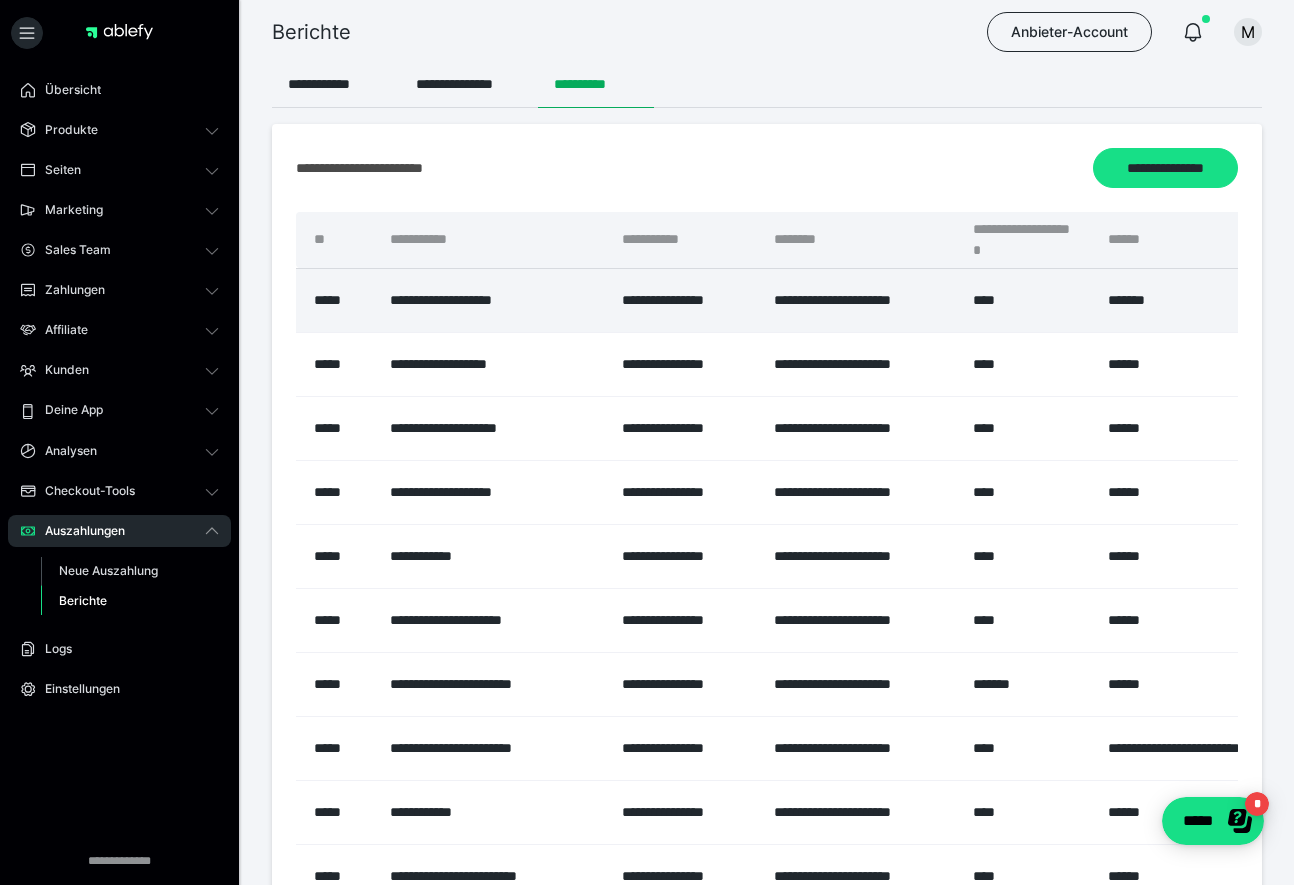 click on "*******" at bounding box center [1208, 300] 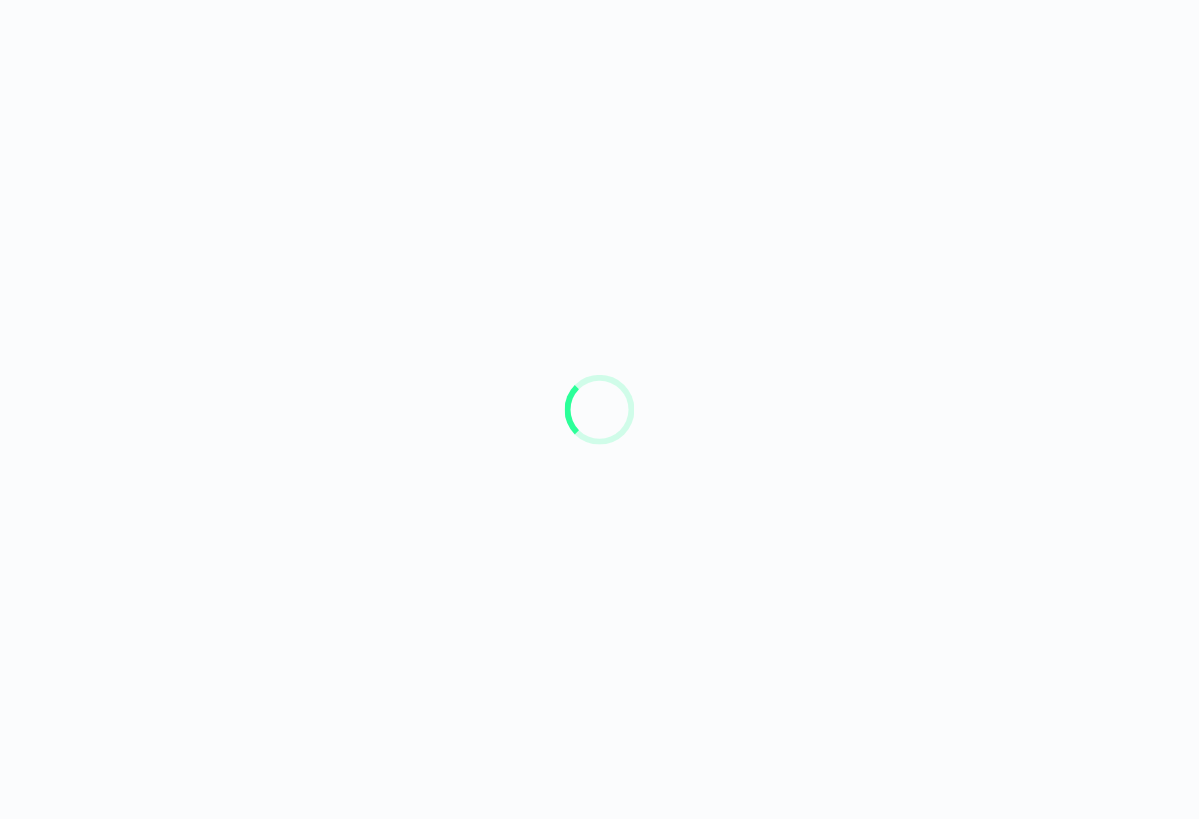 scroll, scrollTop: 0, scrollLeft: 0, axis: both 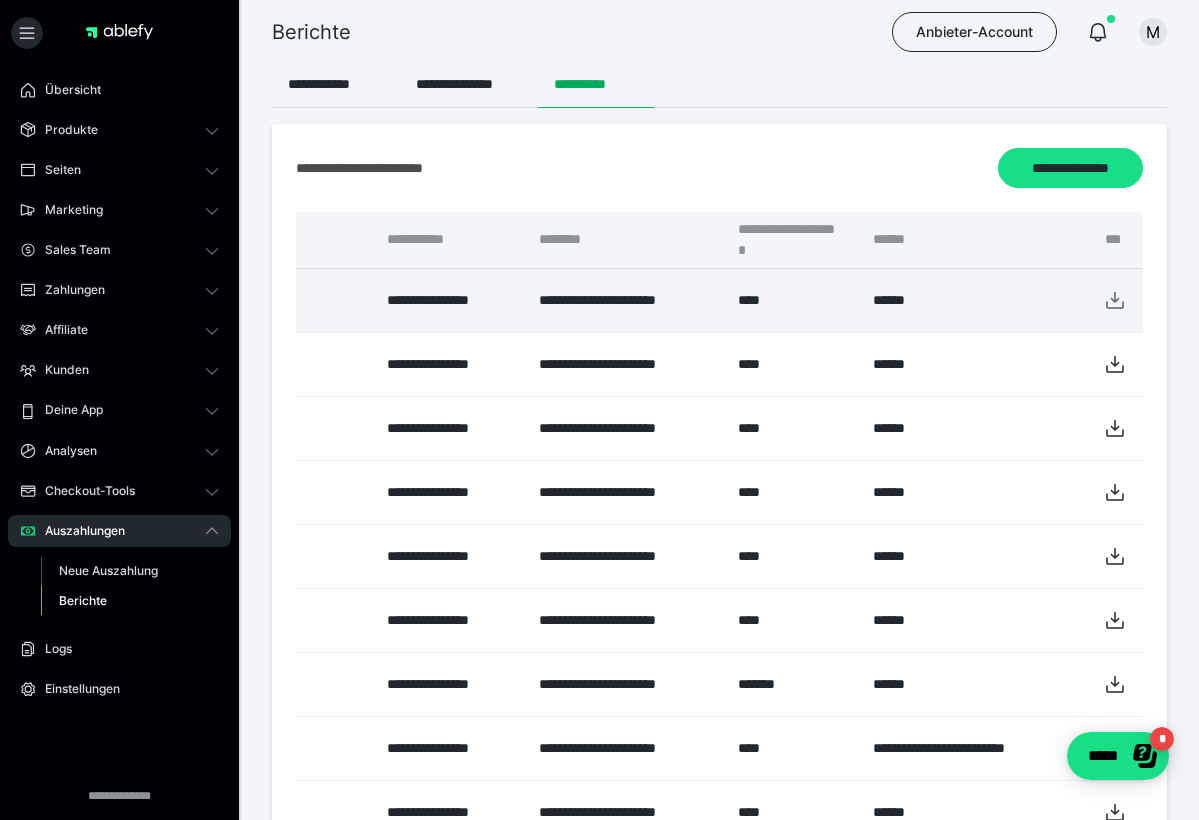 click 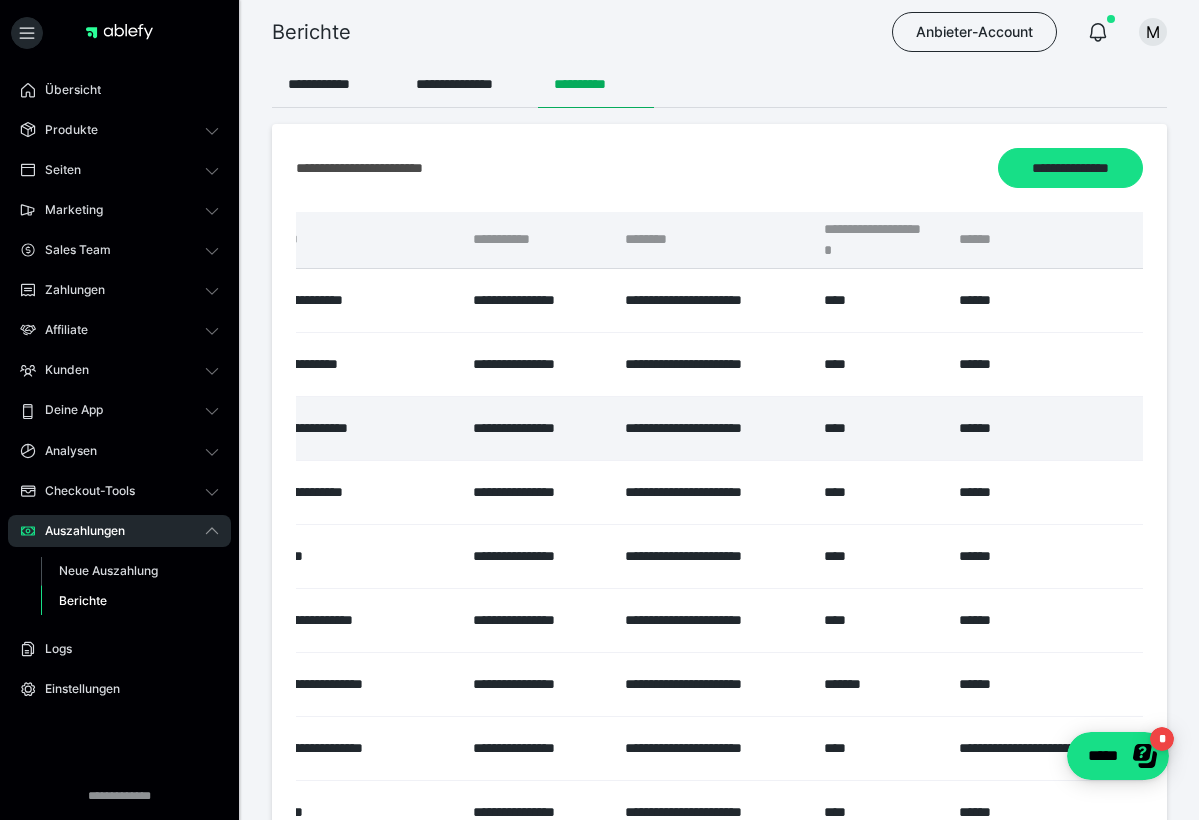 scroll, scrollTop: 0, scrollLeft: 92, axis: horizontal 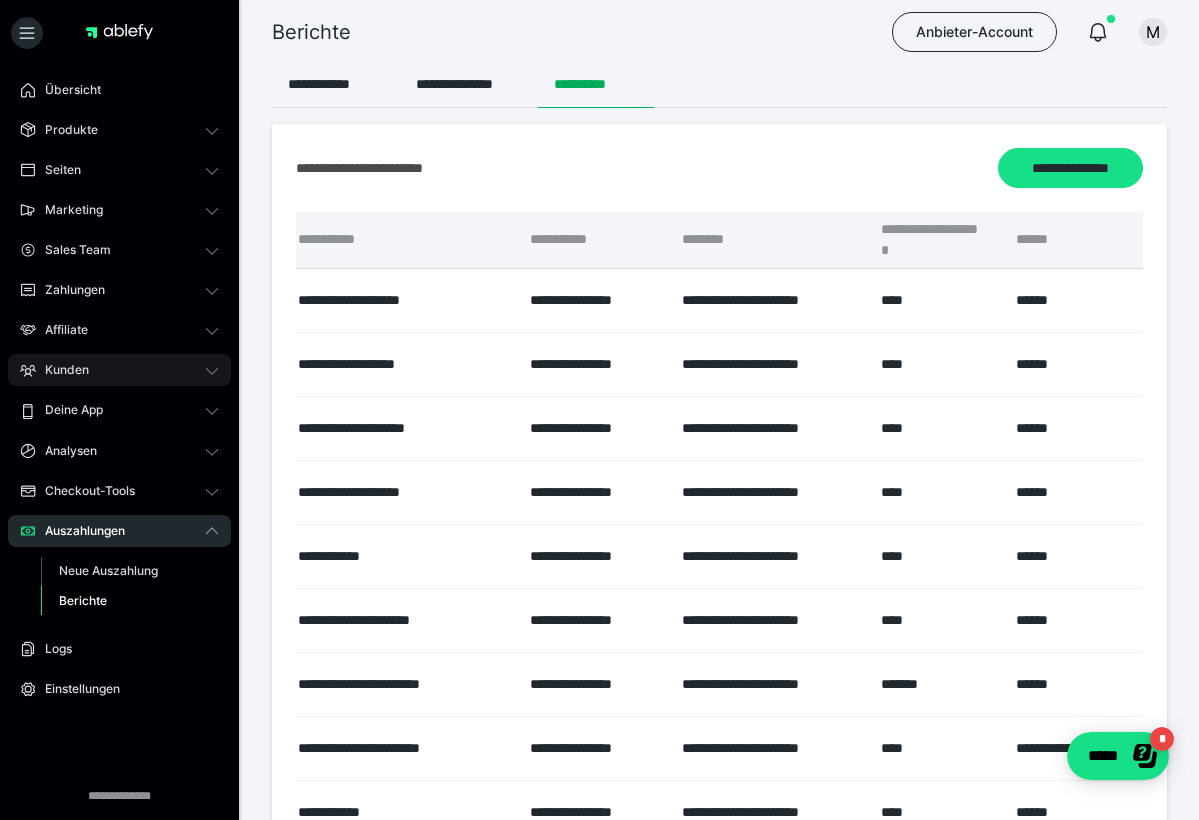 click on "Kunden" at bounding box center (60, 370) 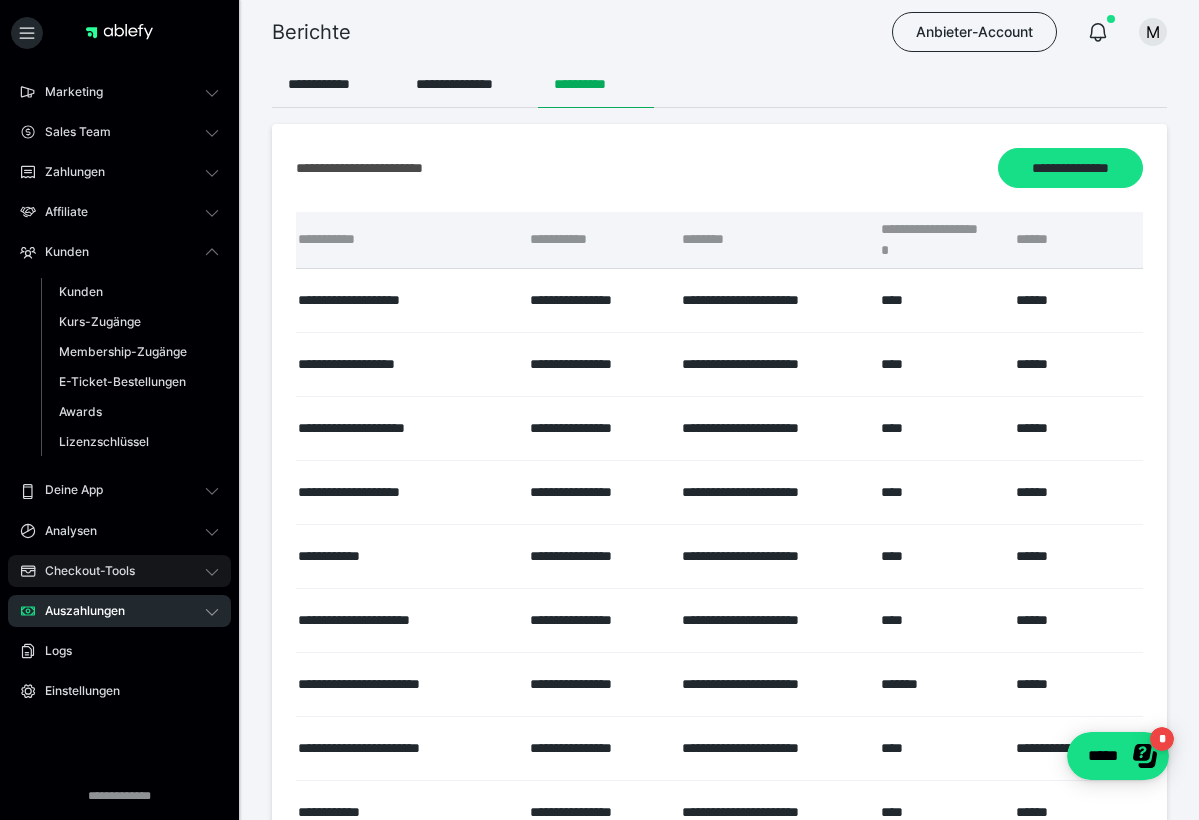 scroll, scrollTop: 118, scrollLeft: 0, axis: vertical 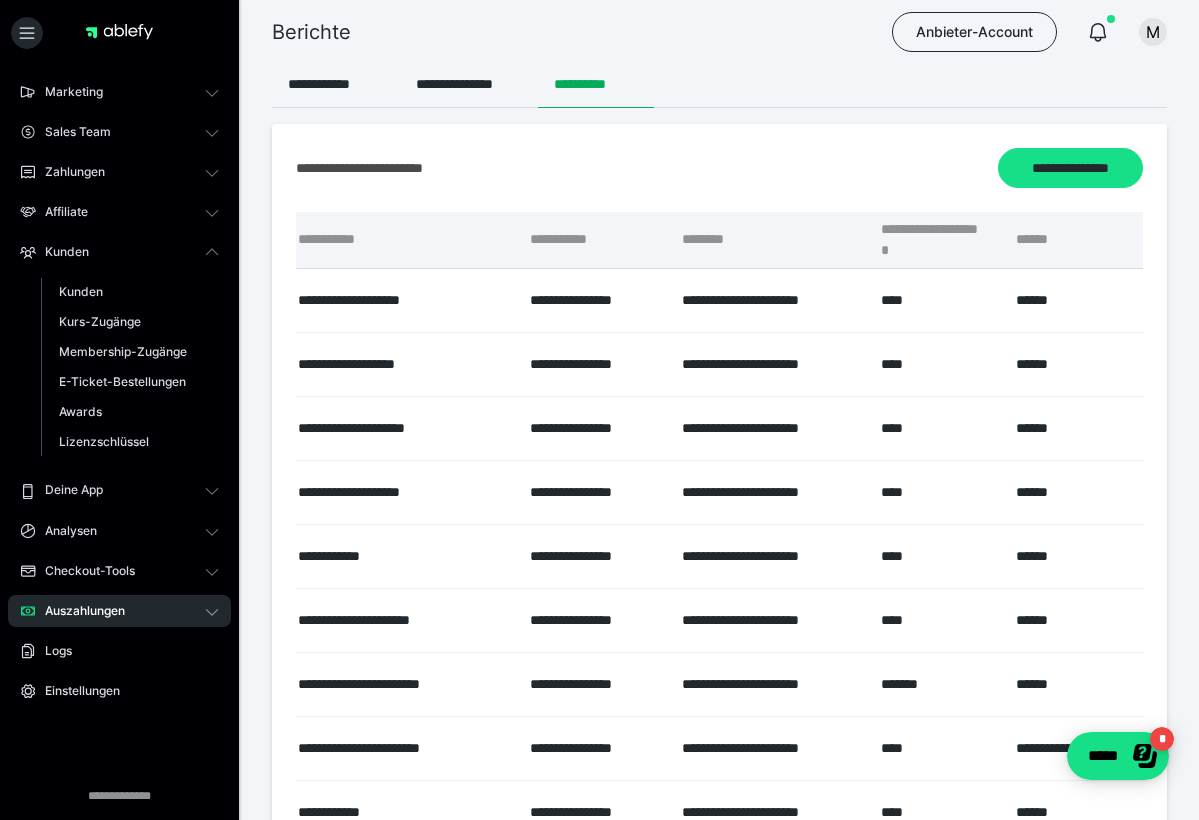 click on "Auszahlungen" at bounding box center (78, 611) 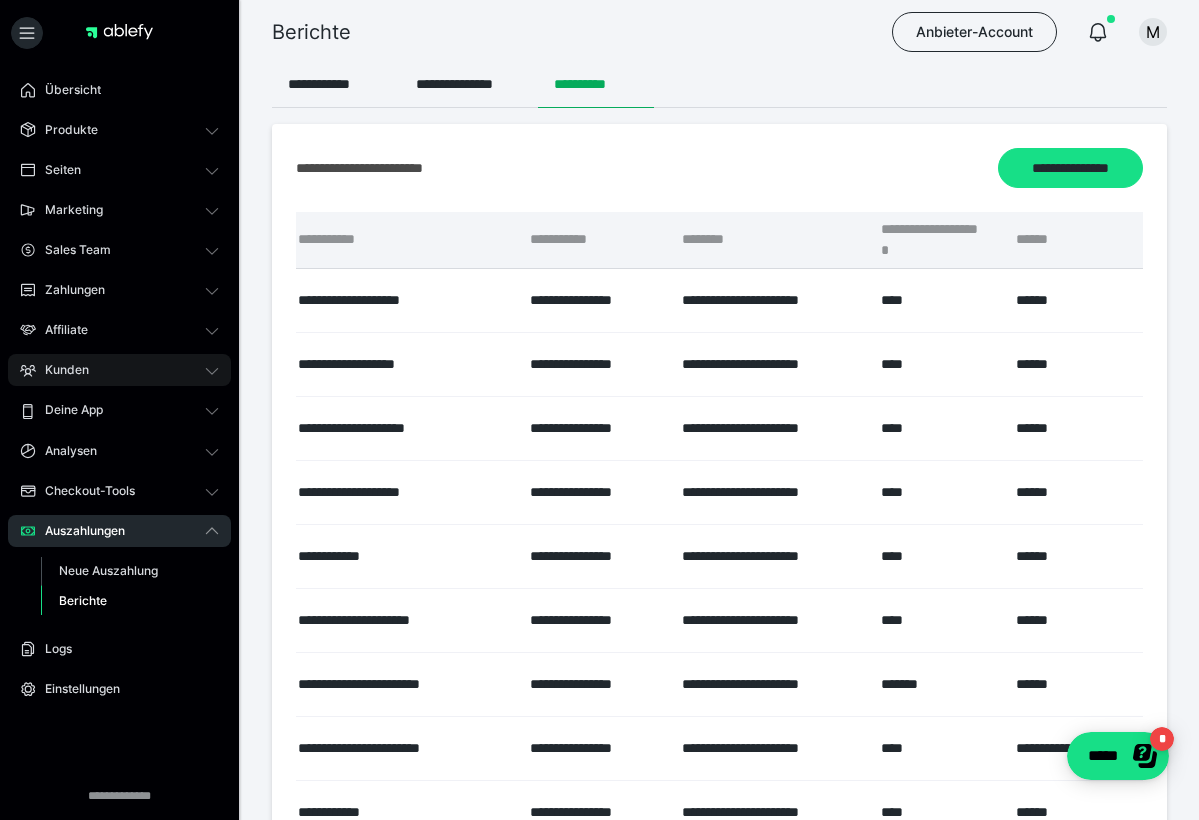 click on "Kunden" at bounding box center [60, 370] 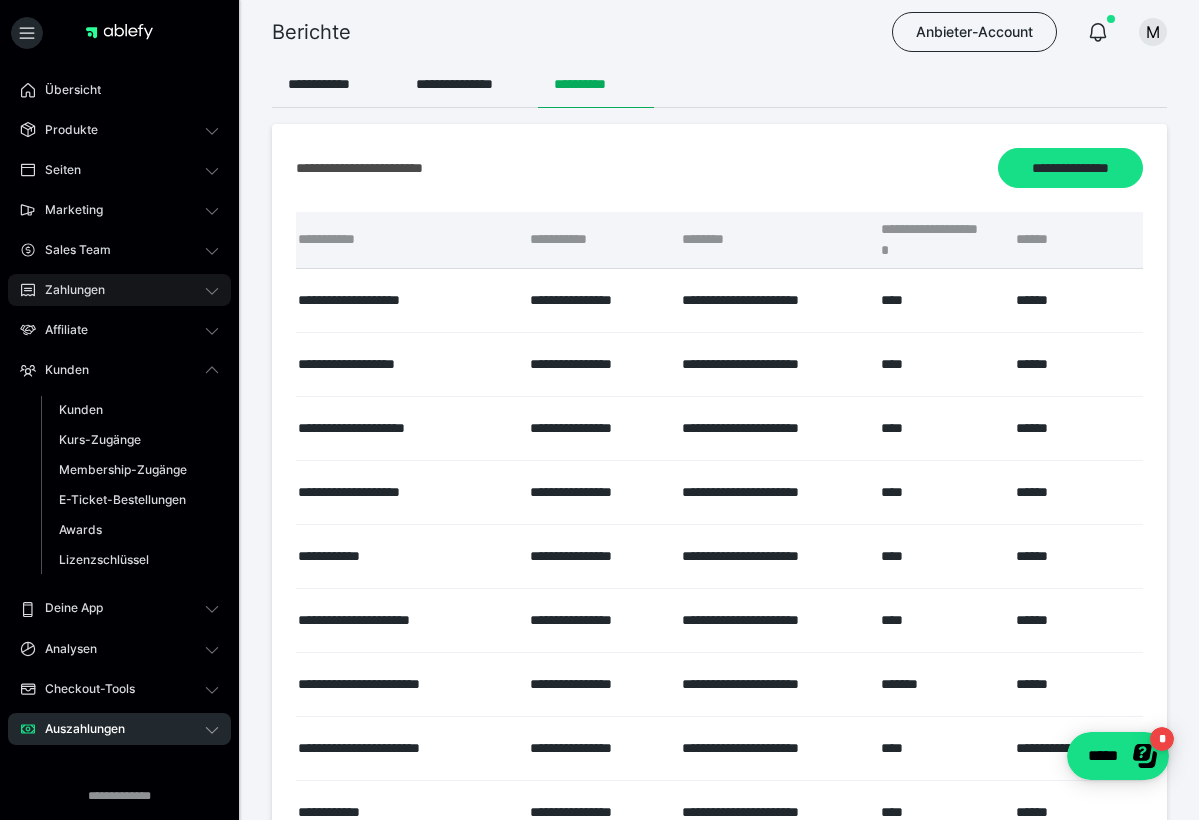 click on "Zahlungen" at bounding box center (68, 290) 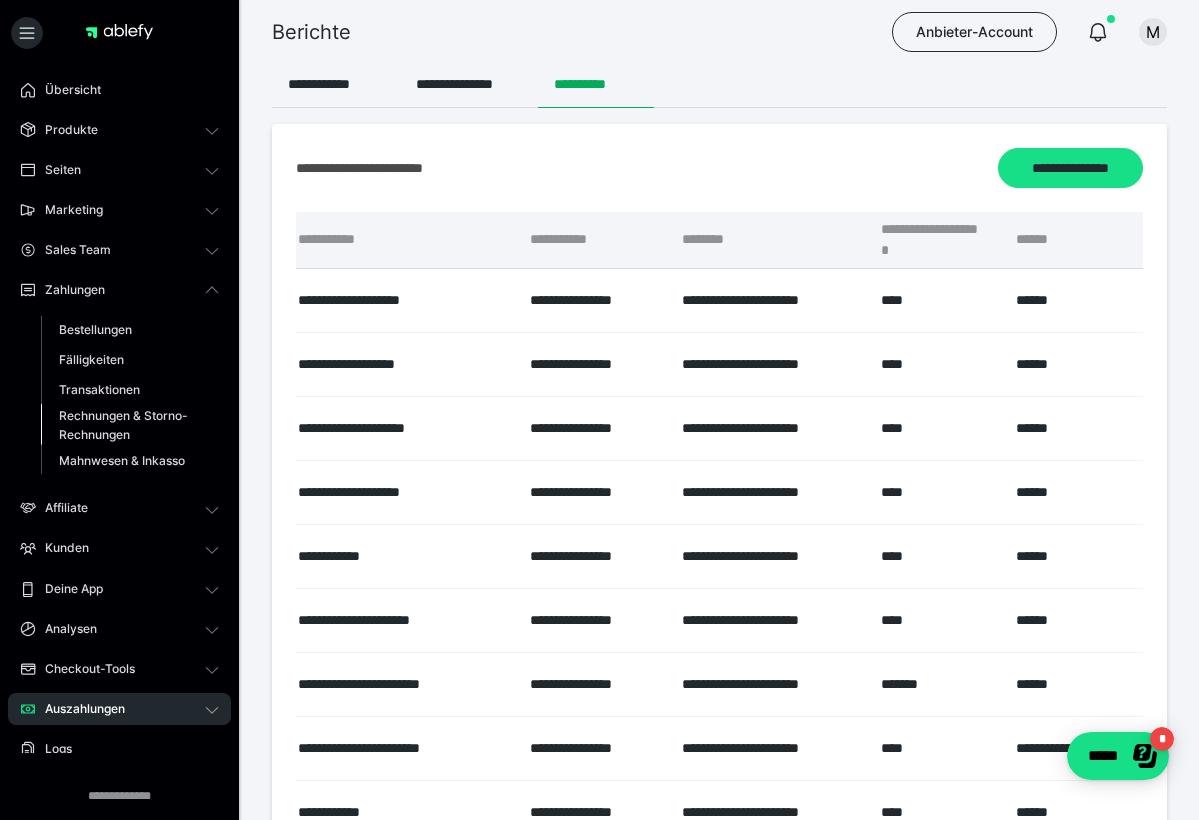 click on "Rechnungen & Storno-Rechnungen" at bounding box center [126, 425] 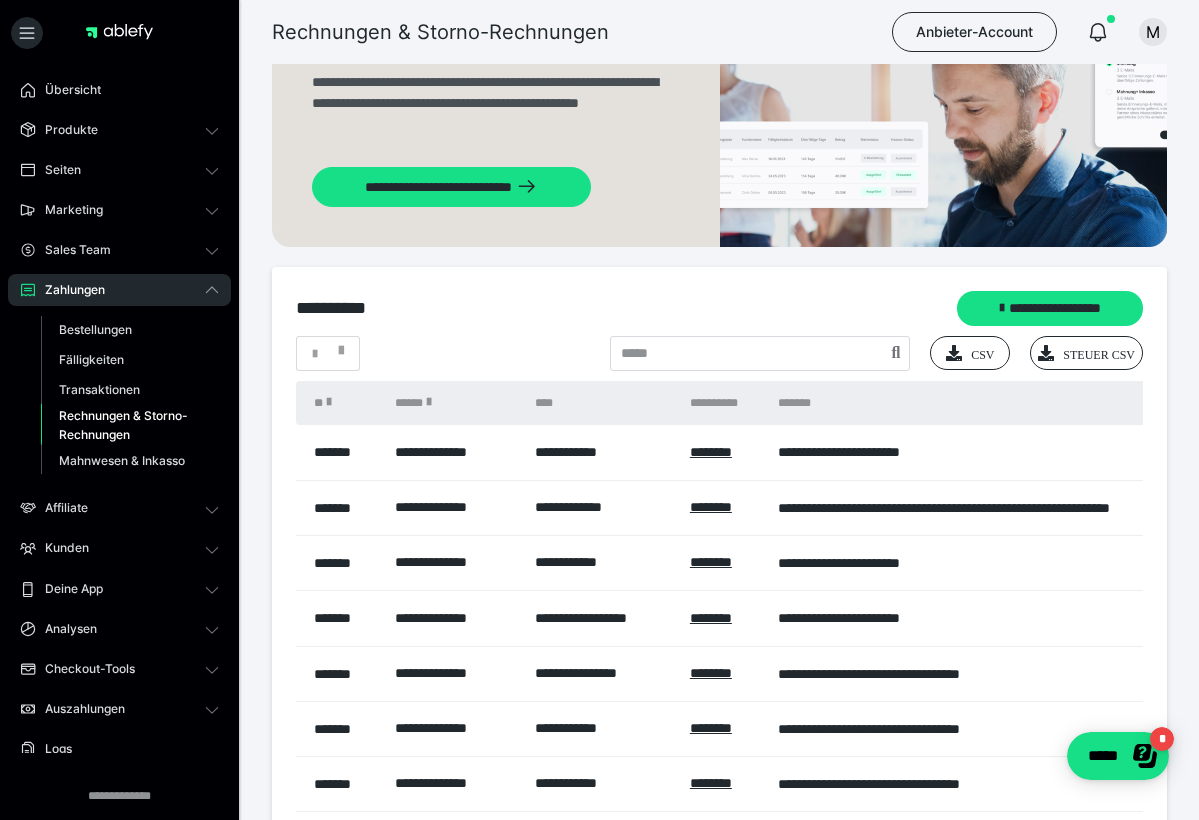 scroll, scrollTop: 100, scrollLeft: 0, axis: vertical 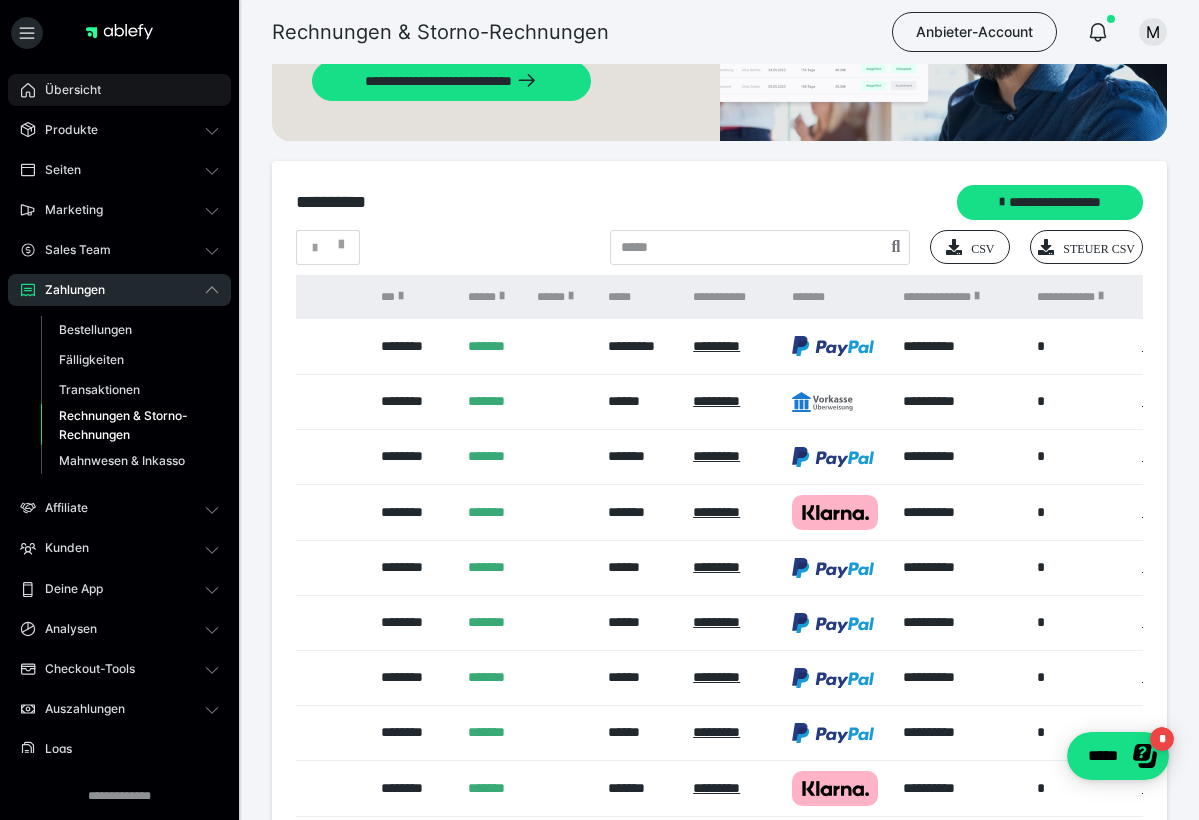 click on "Übersicht" at bounding box center [66, 90] 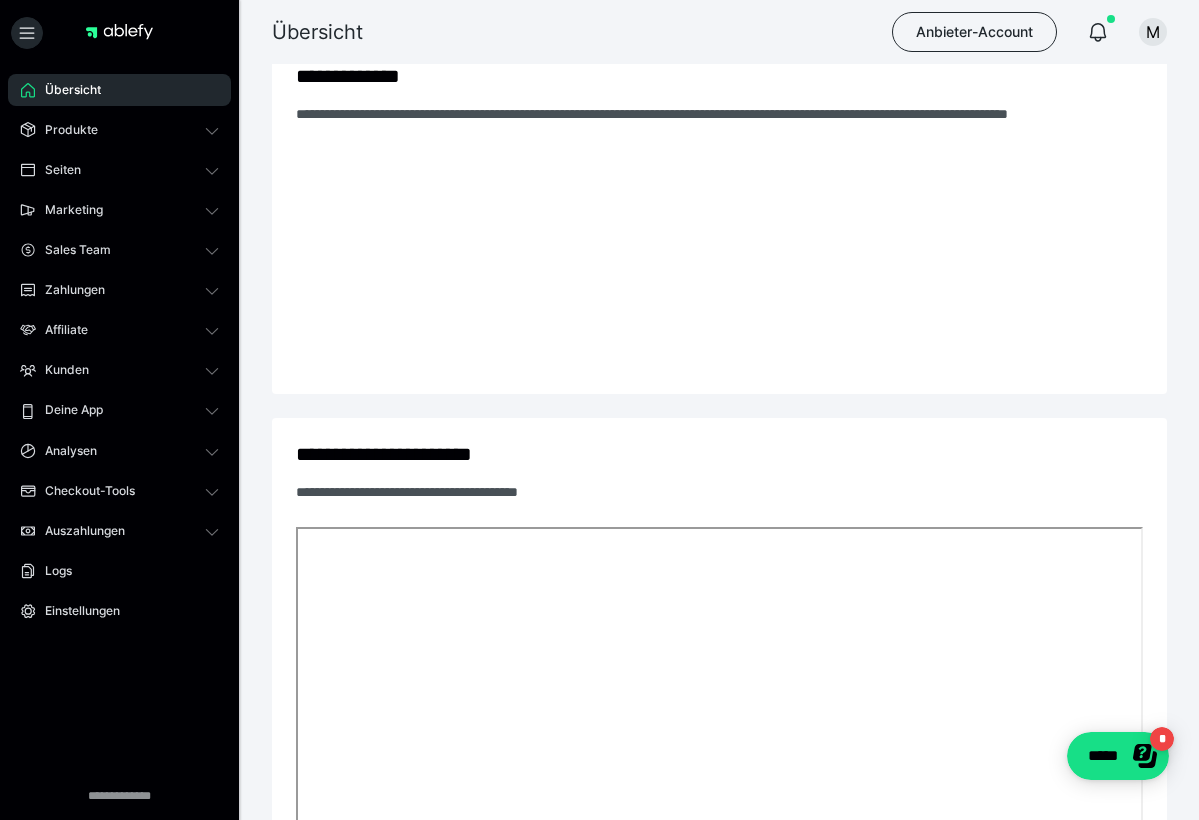 scroll, scrollTop: 808, scrollLeft: 0, axis: vertical 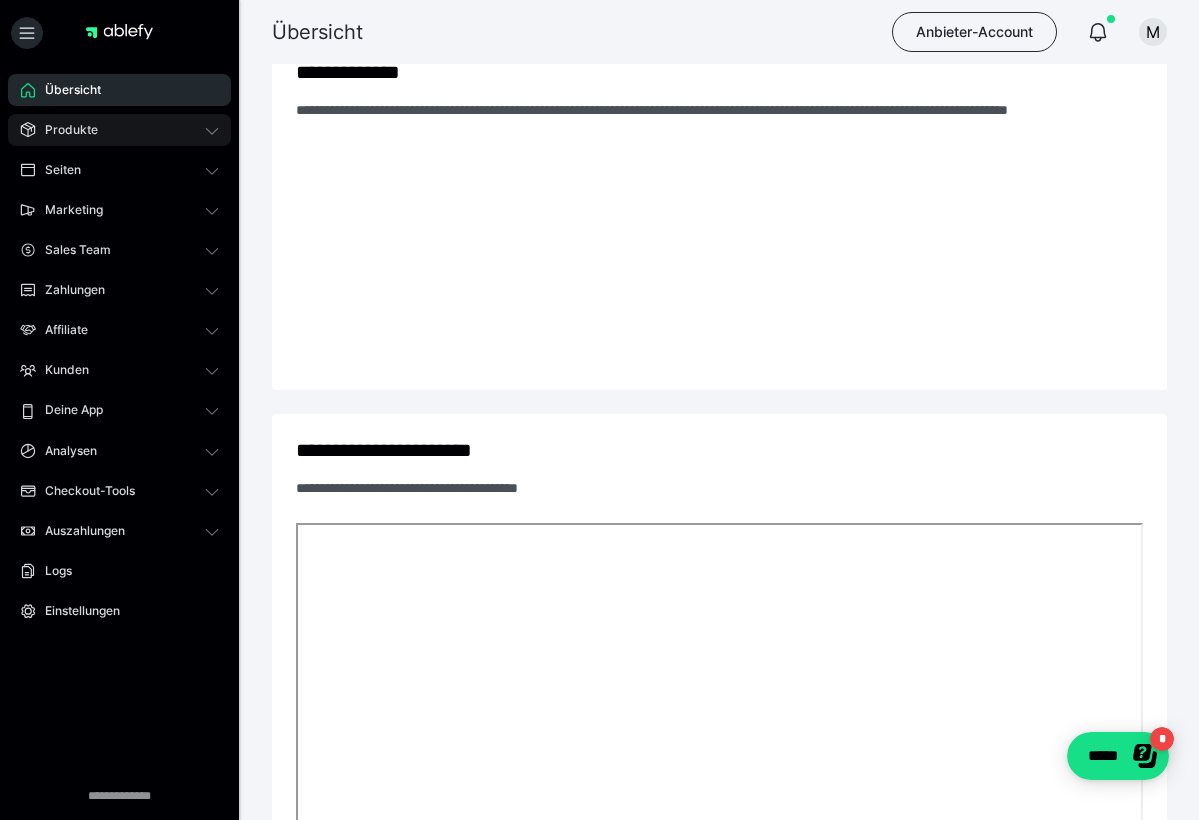 click on "Produkte" at bounding box center (119, 130) 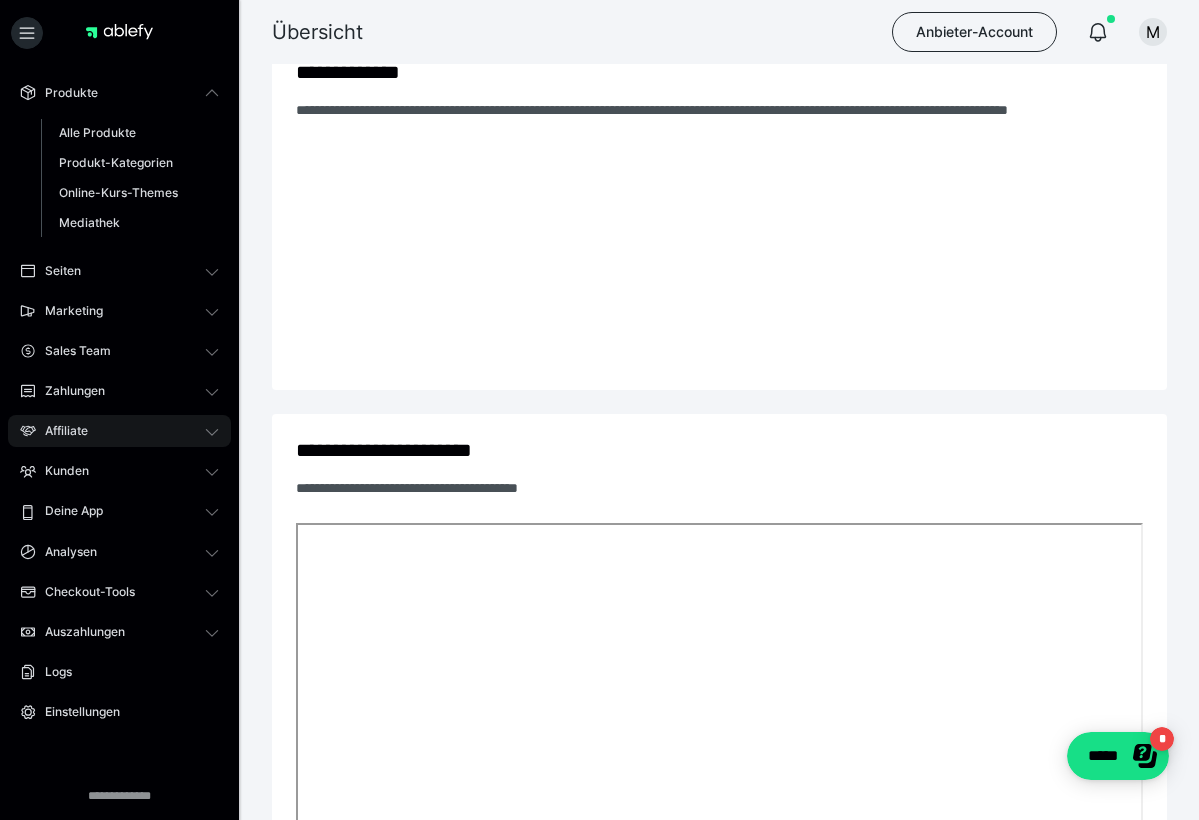 scroll, scrollTop: 47, scrollLeft: 0, axis: vertical 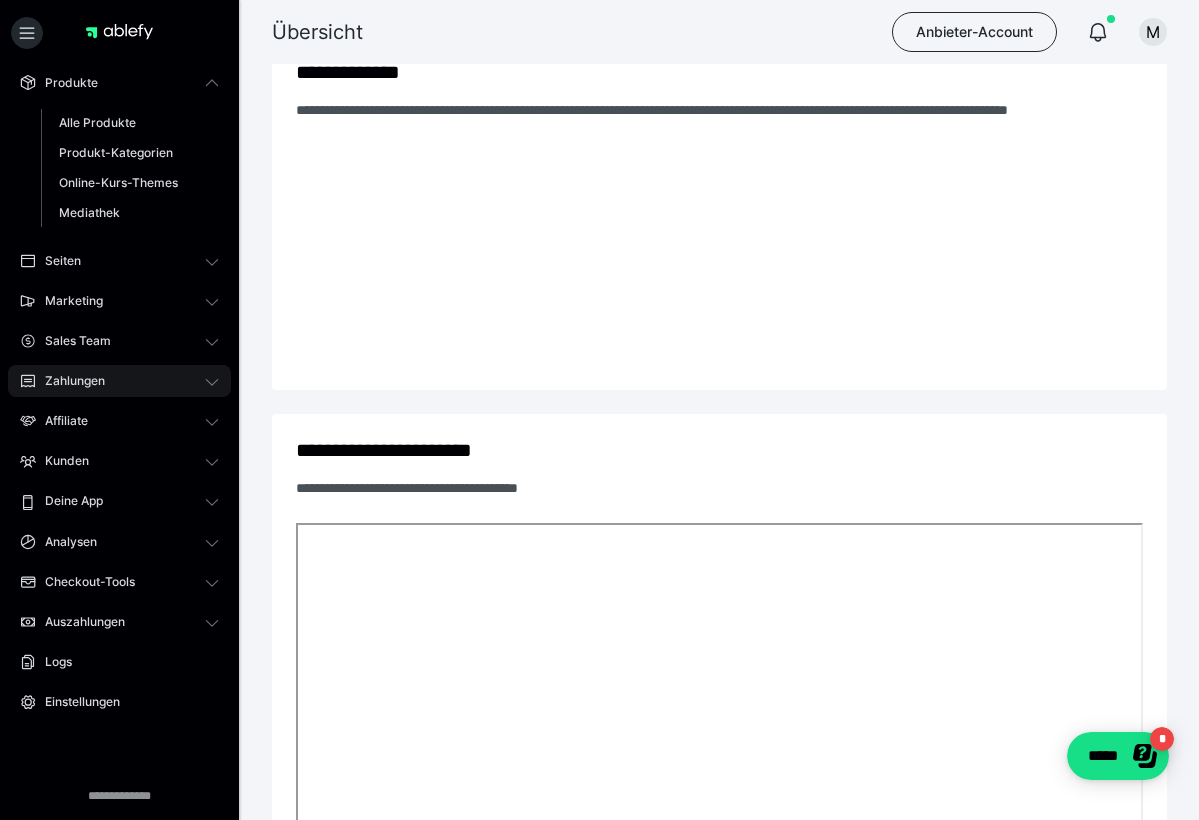 click on "Zahlungen" at bounding box center [68, 381] 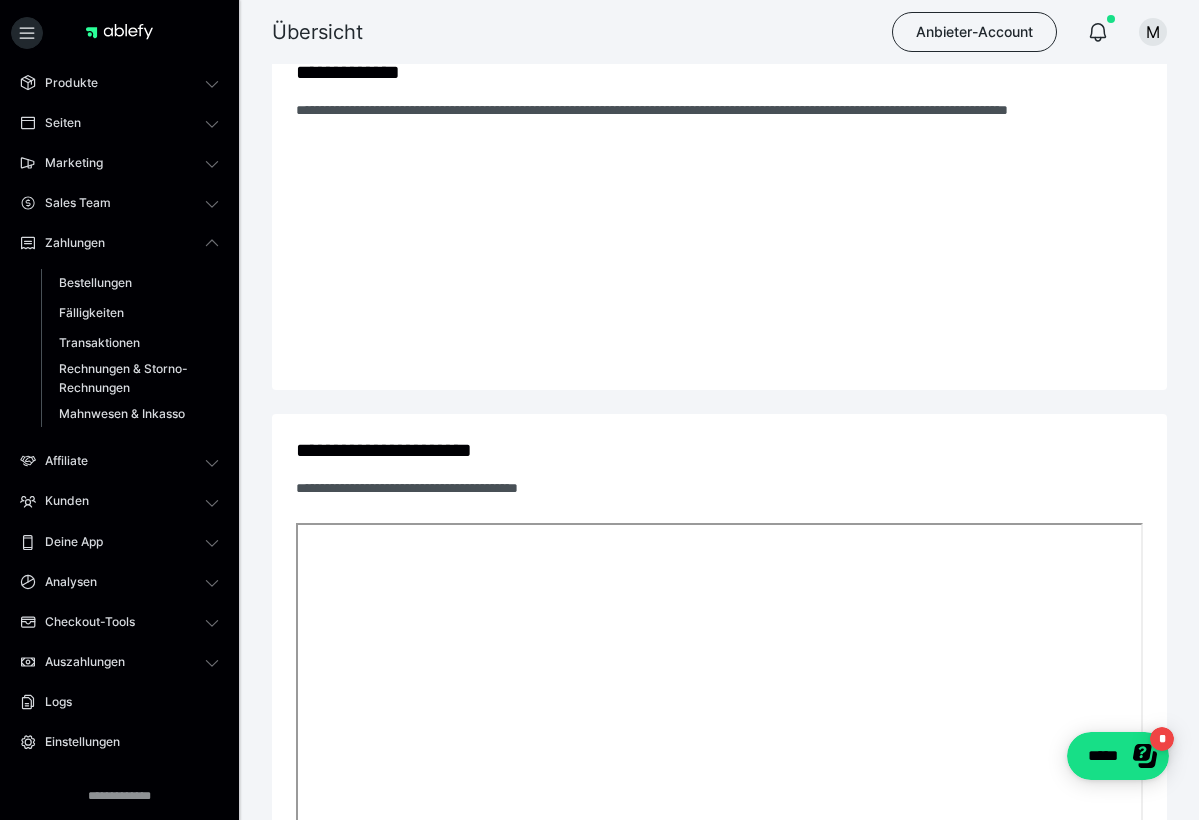 click at bounding box center [405, 266] 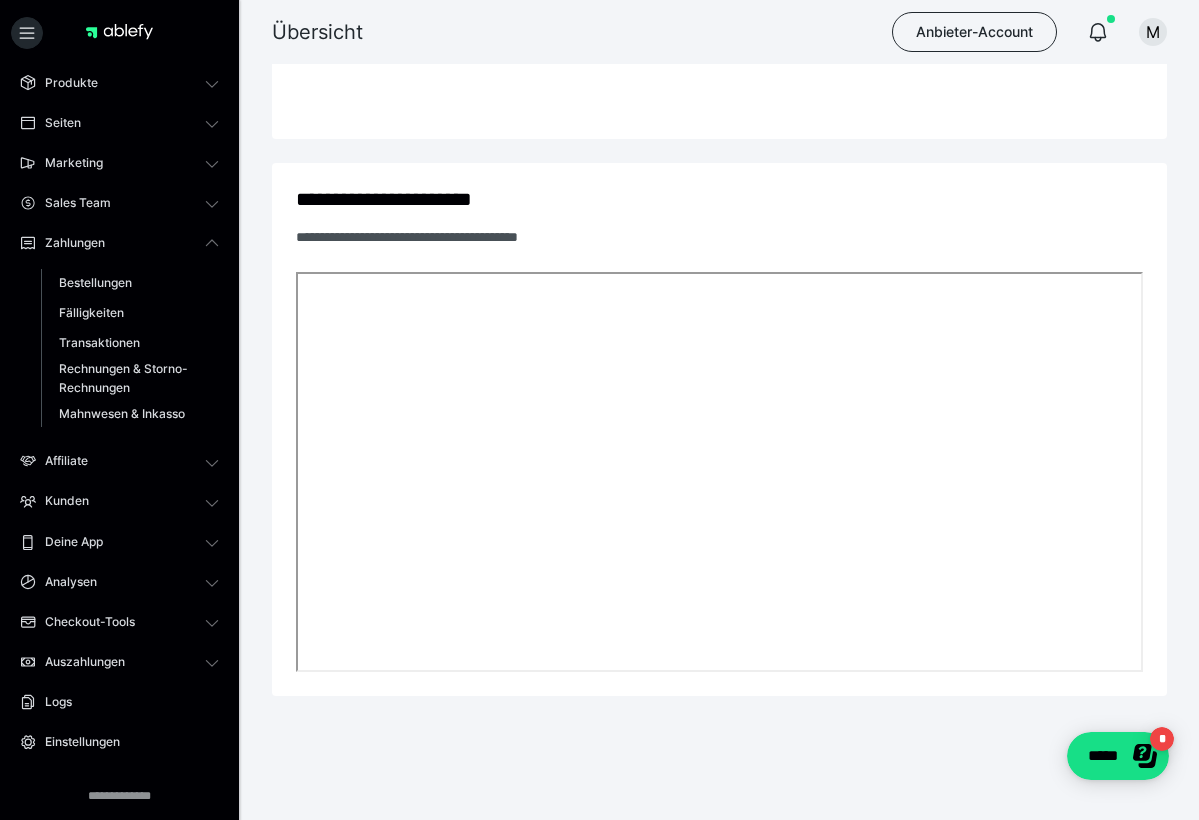 scroll, scrollTop: 1059, scrollLeft: 0, axis: vertical 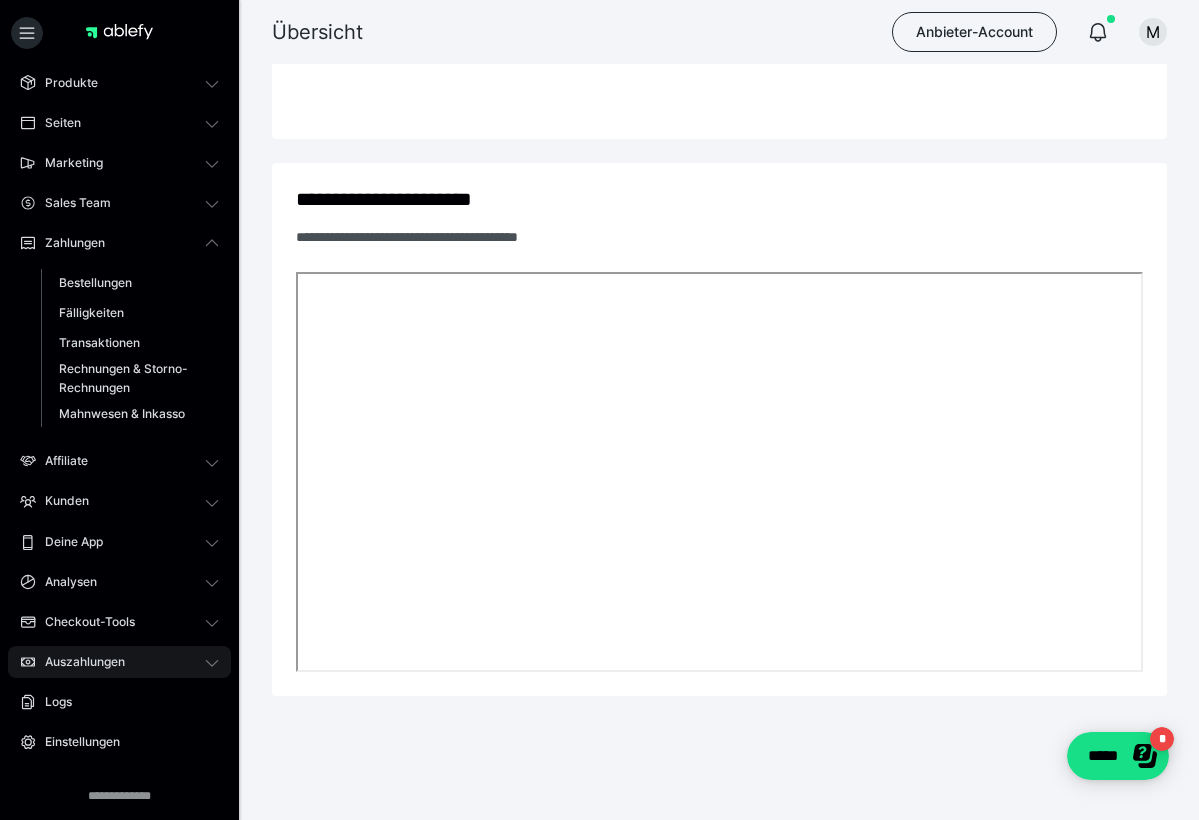 click on "Auszahlungen" at bounding box center (78, 662) 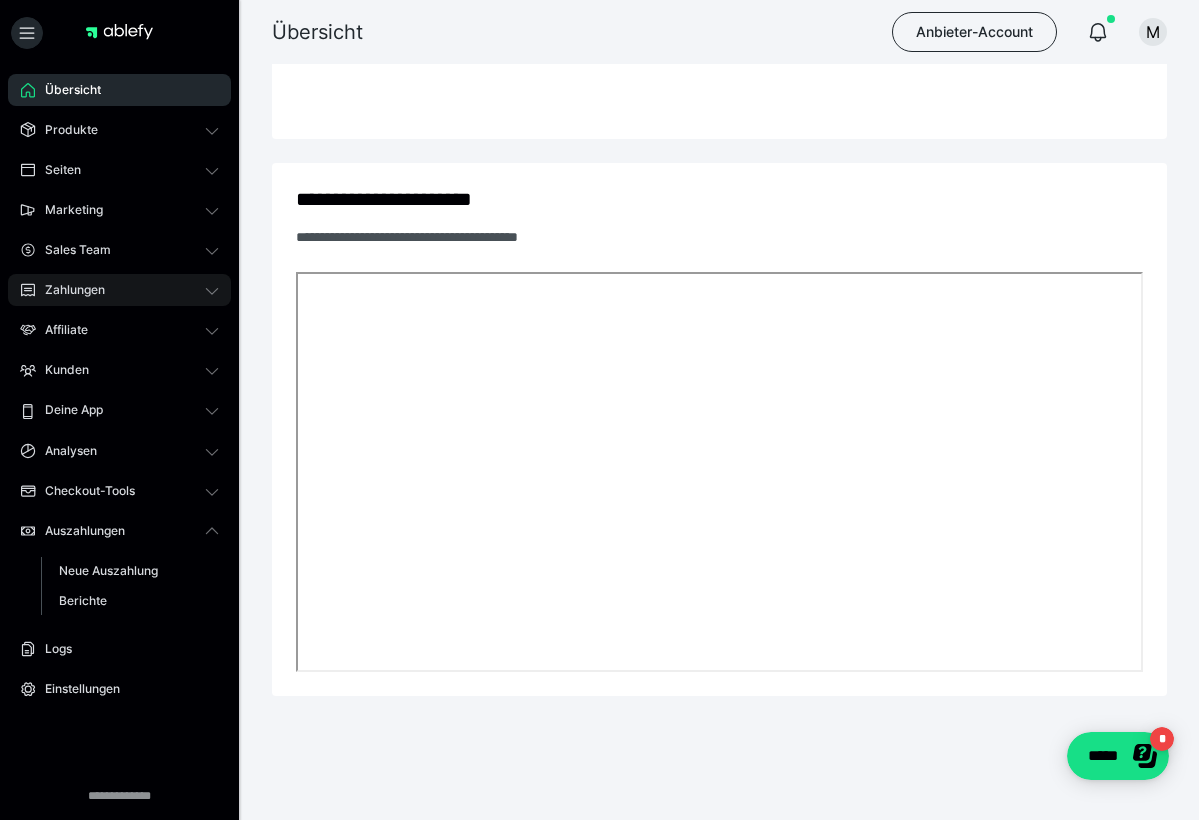 click on "Zahlungen" at bounding box center (68, 290) 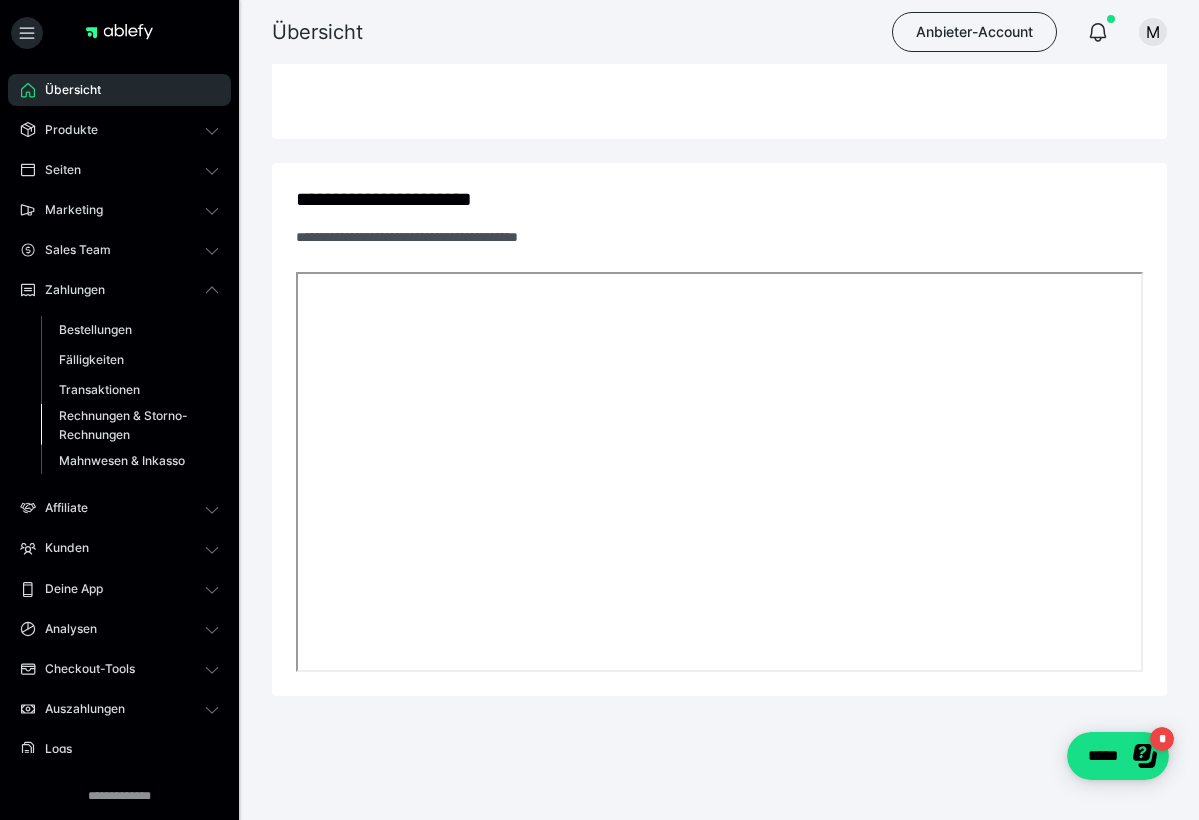 click on "Rechnungen & Storno-Rechnungen" at bounding box center [126, 425] 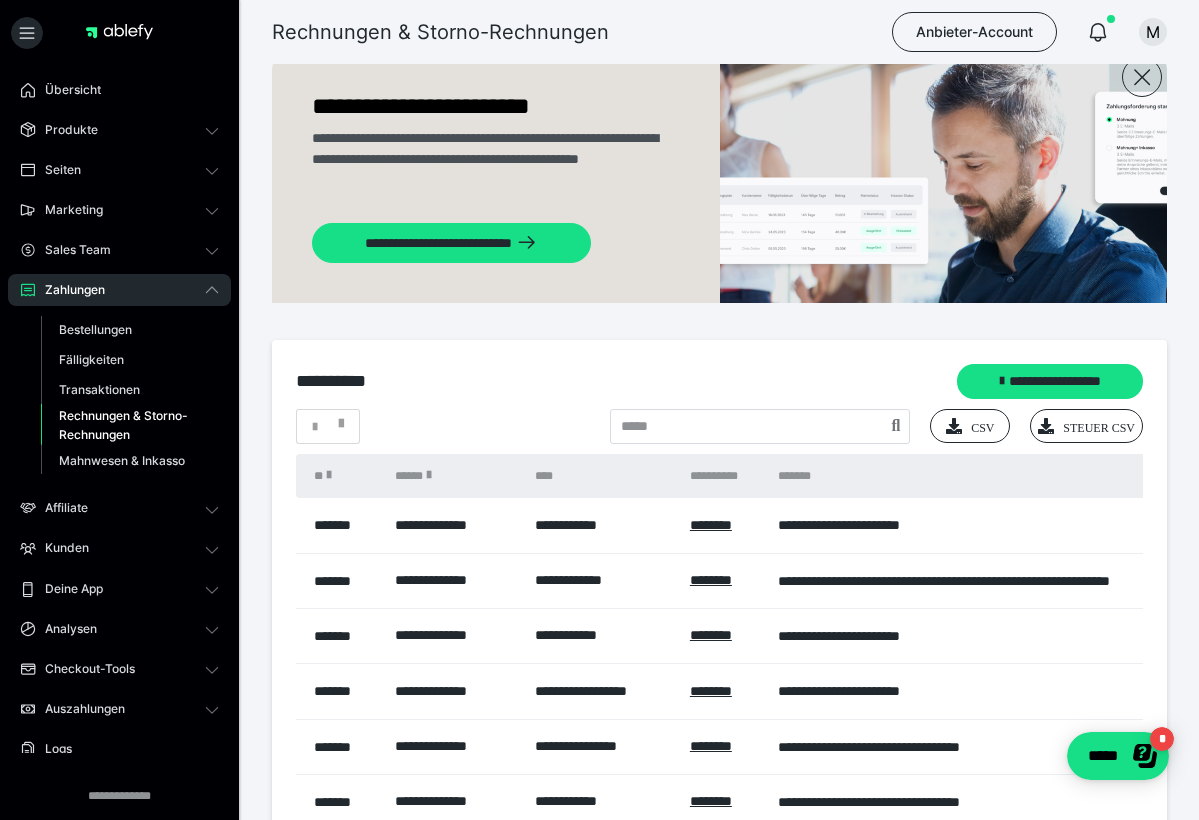 scroll, scrollTop: 46, scrollLeft: 0, axis: vertical 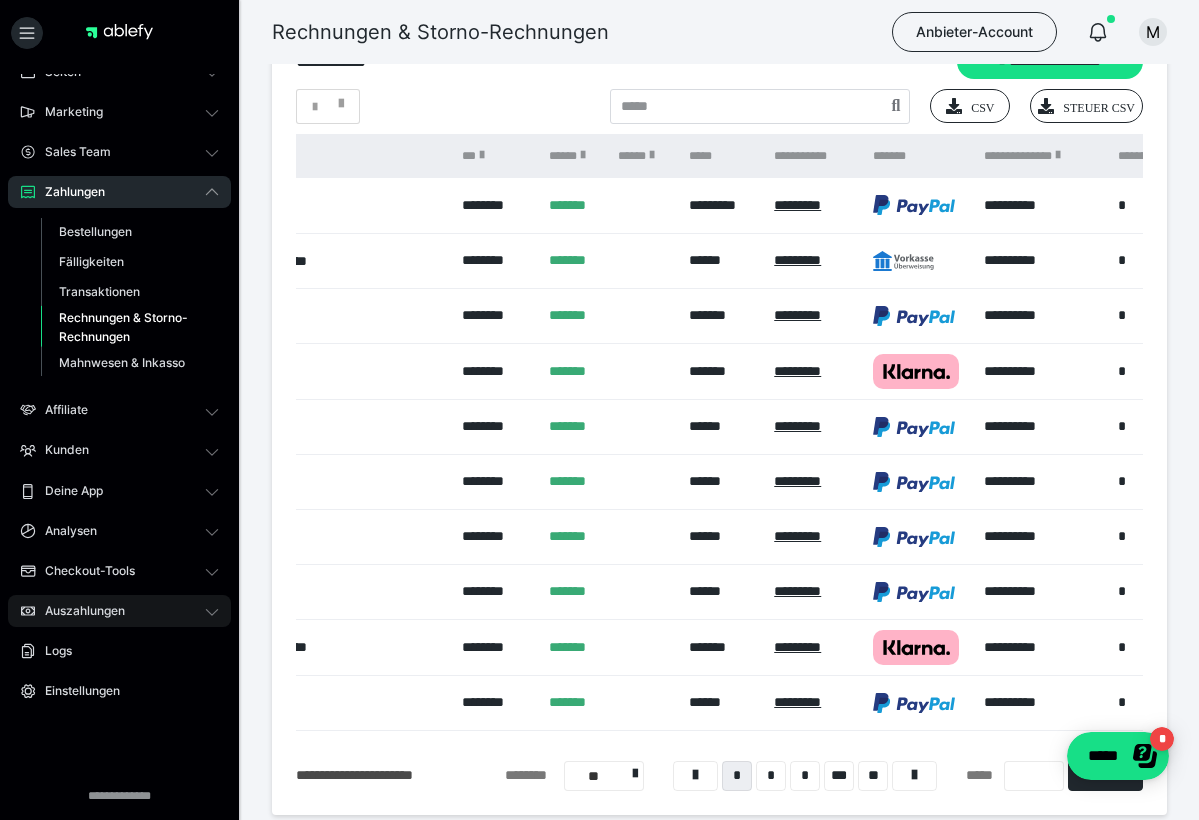 click on "Auszahlungen" at bounding box center (119, 611) 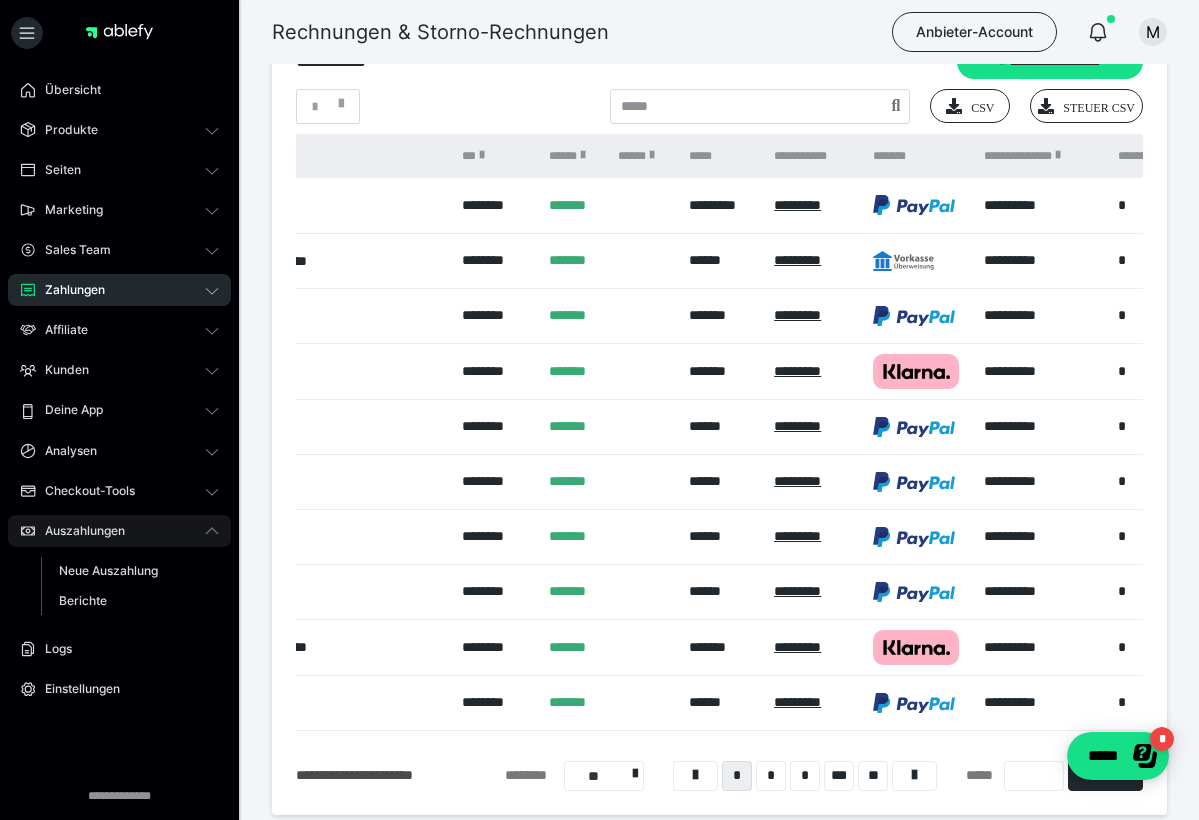 click on "Auszahlungen" at bounding box center (78, 531) 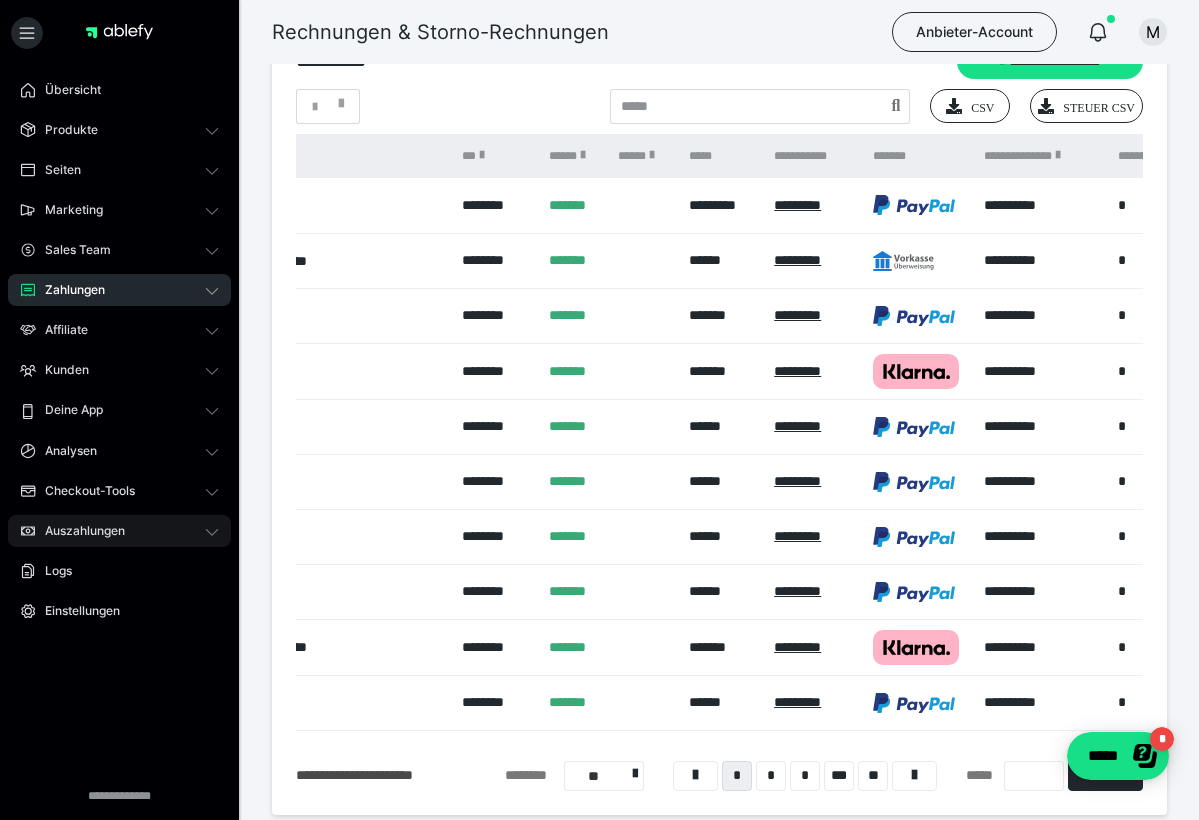 click on "Auszahlungen" at bounding box center [78, 531] 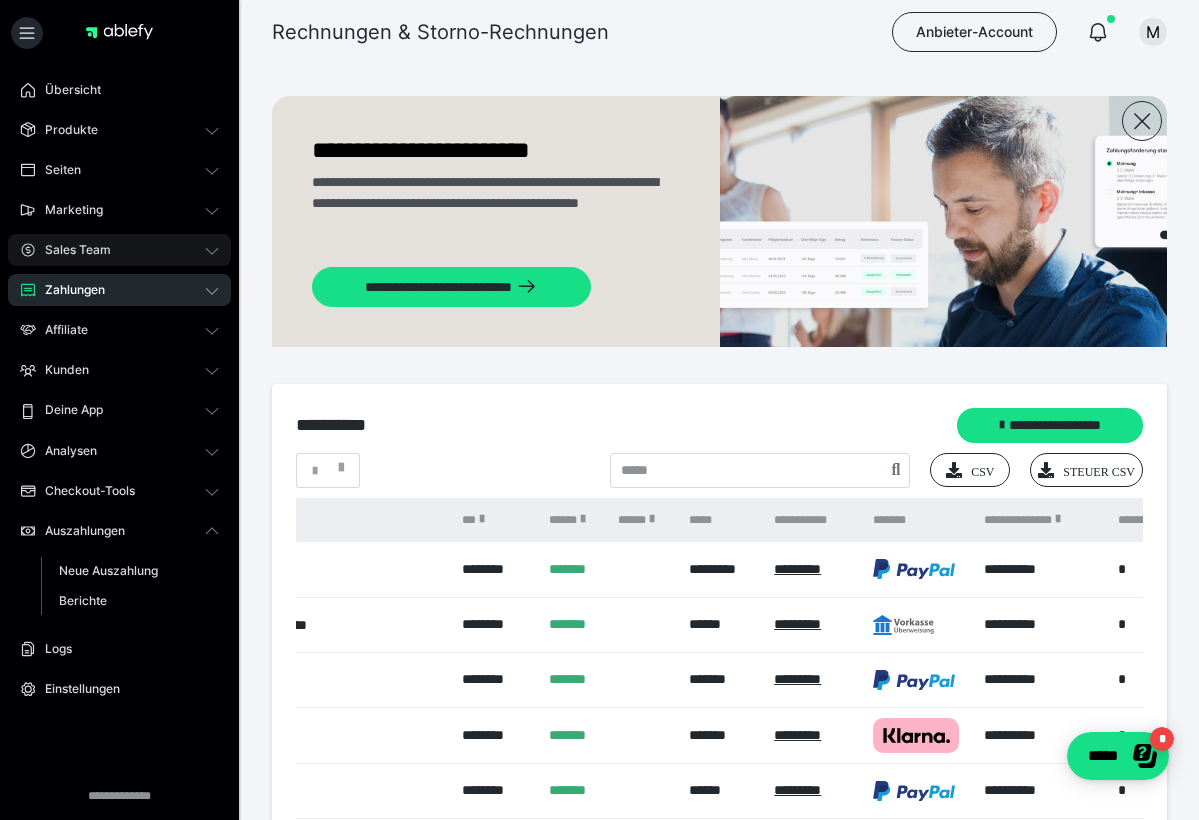 scroll, scrollTop: 0, scrollLeft: 0, axis: both 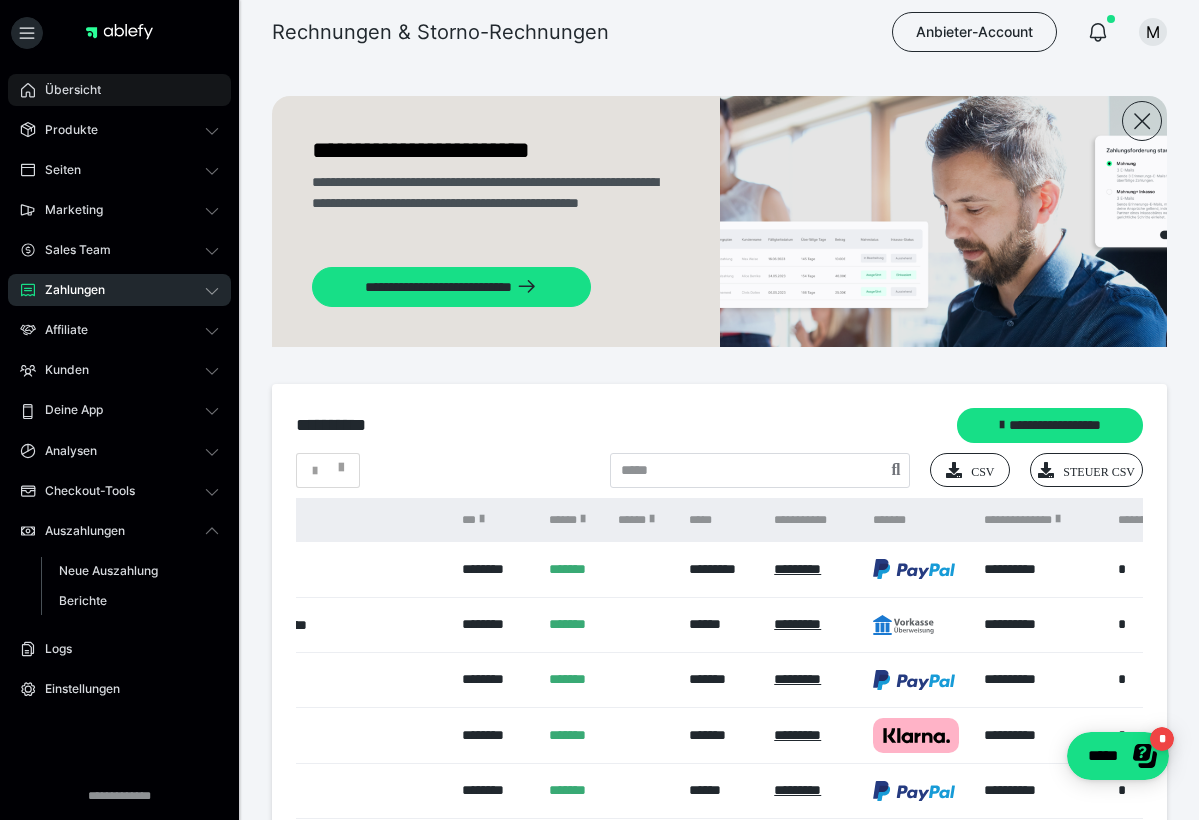 click on "Übersicht" at bounding box center (66, 90) 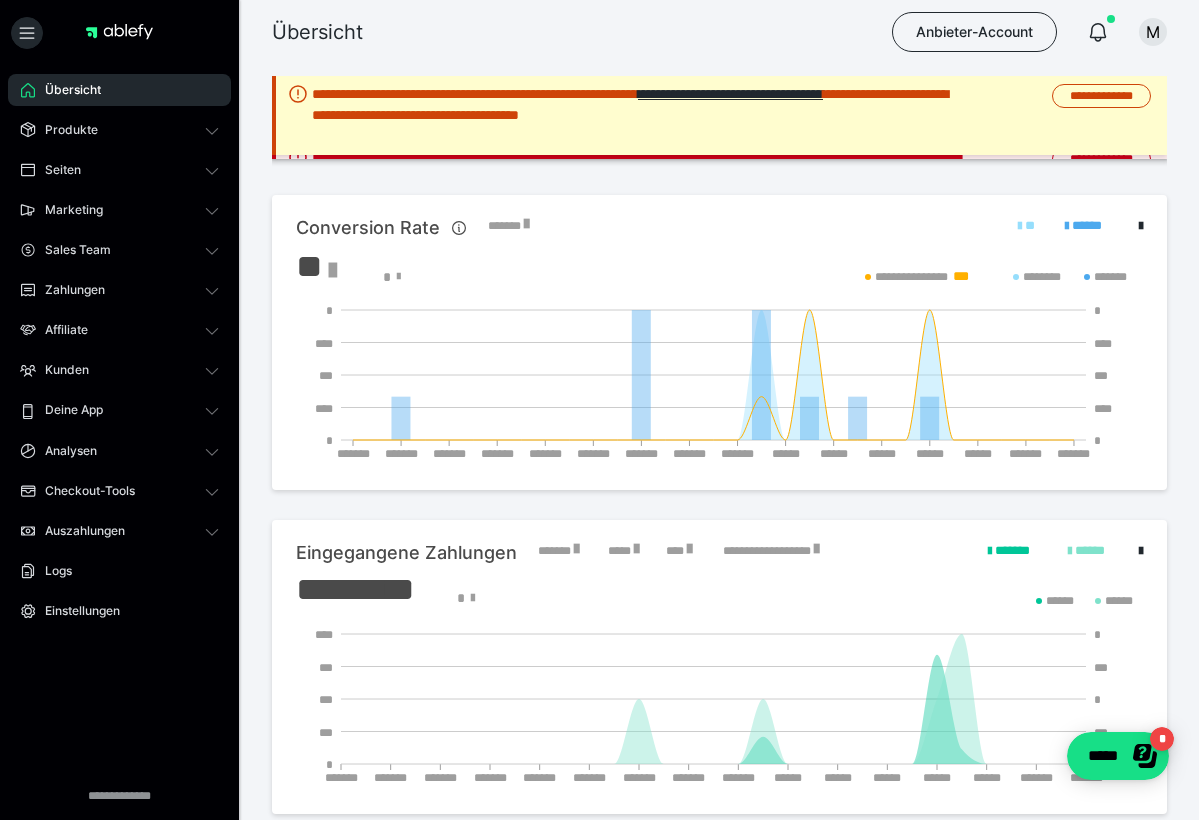 scroll, scrollTop: 0, scrollLeft: 0, axis: both 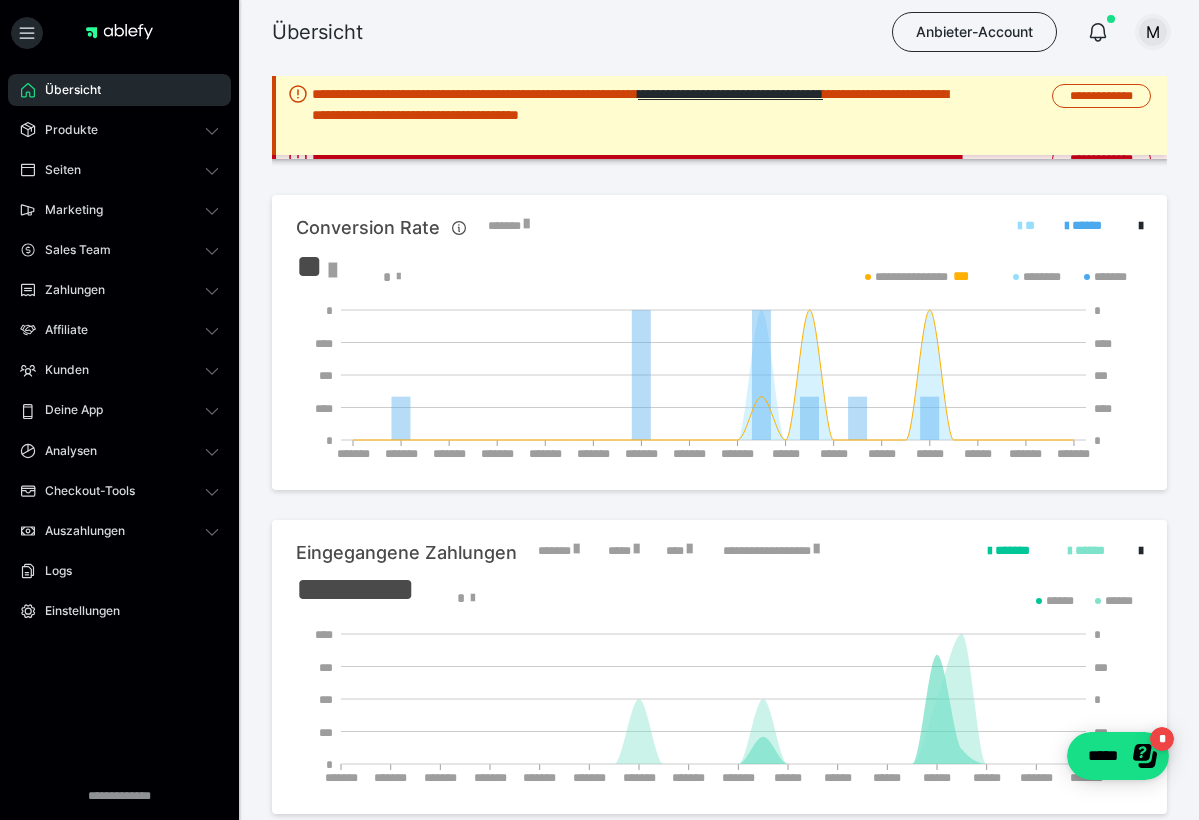 click on "M" at bounding box center [1153, 32] 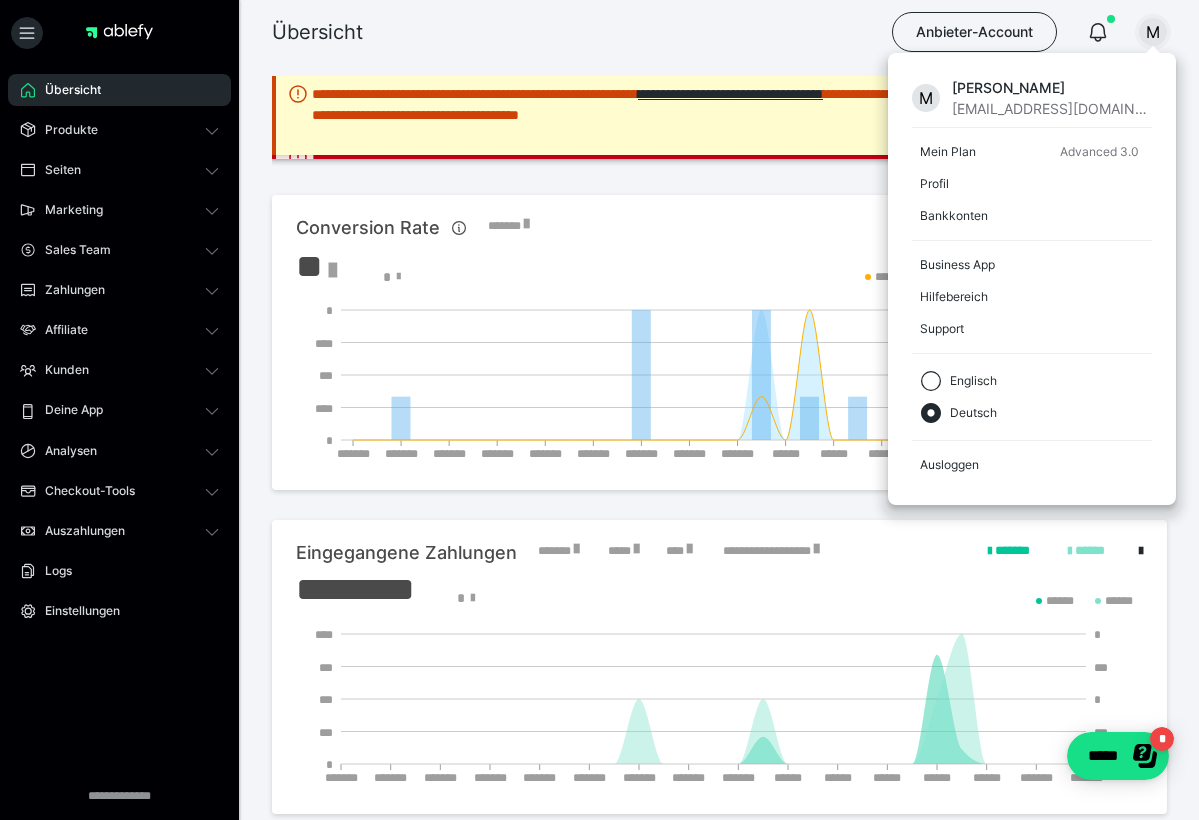 click on "**********" at bounding box center [719, 969] 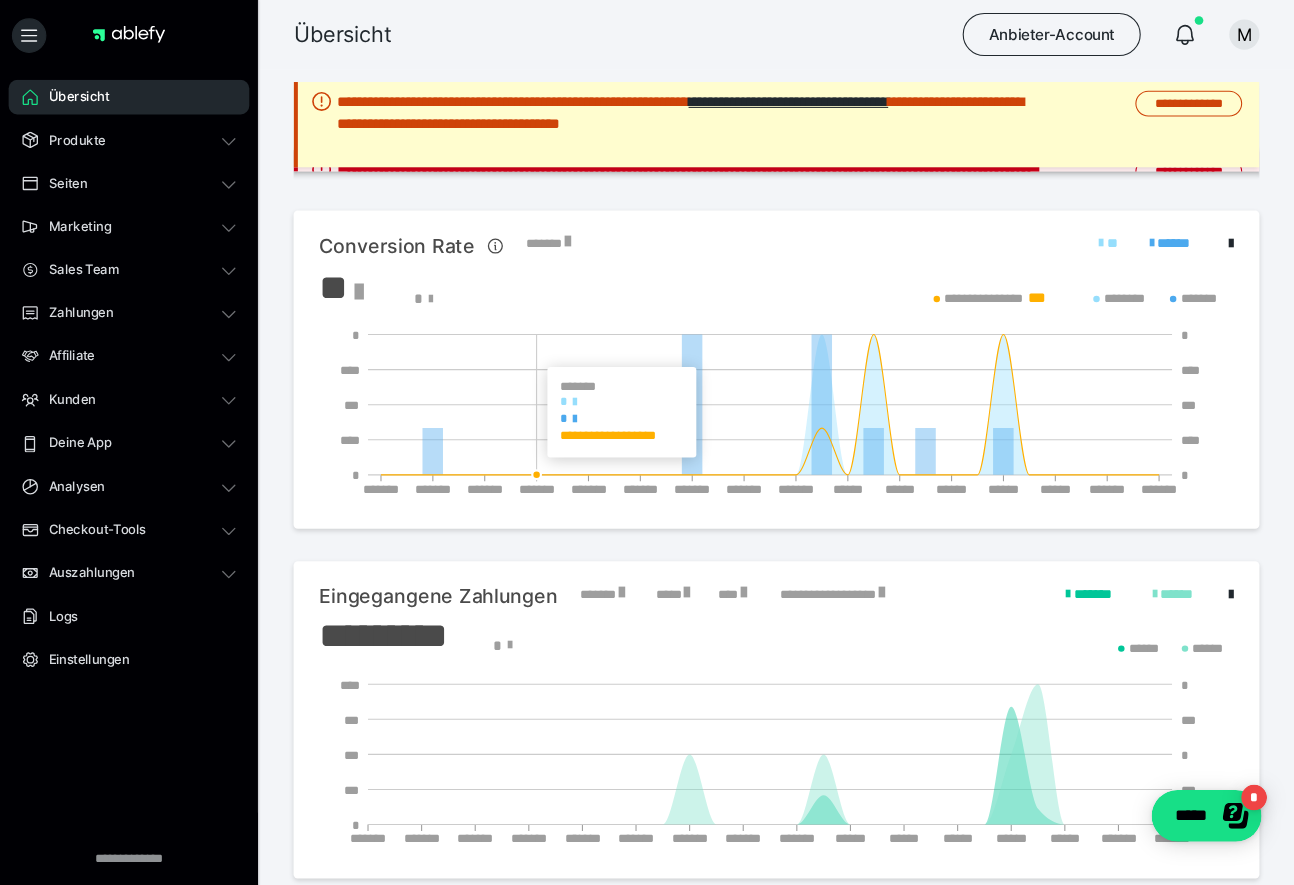 scroll, scrollTop: 0, scrollLeft: 0, axis: both 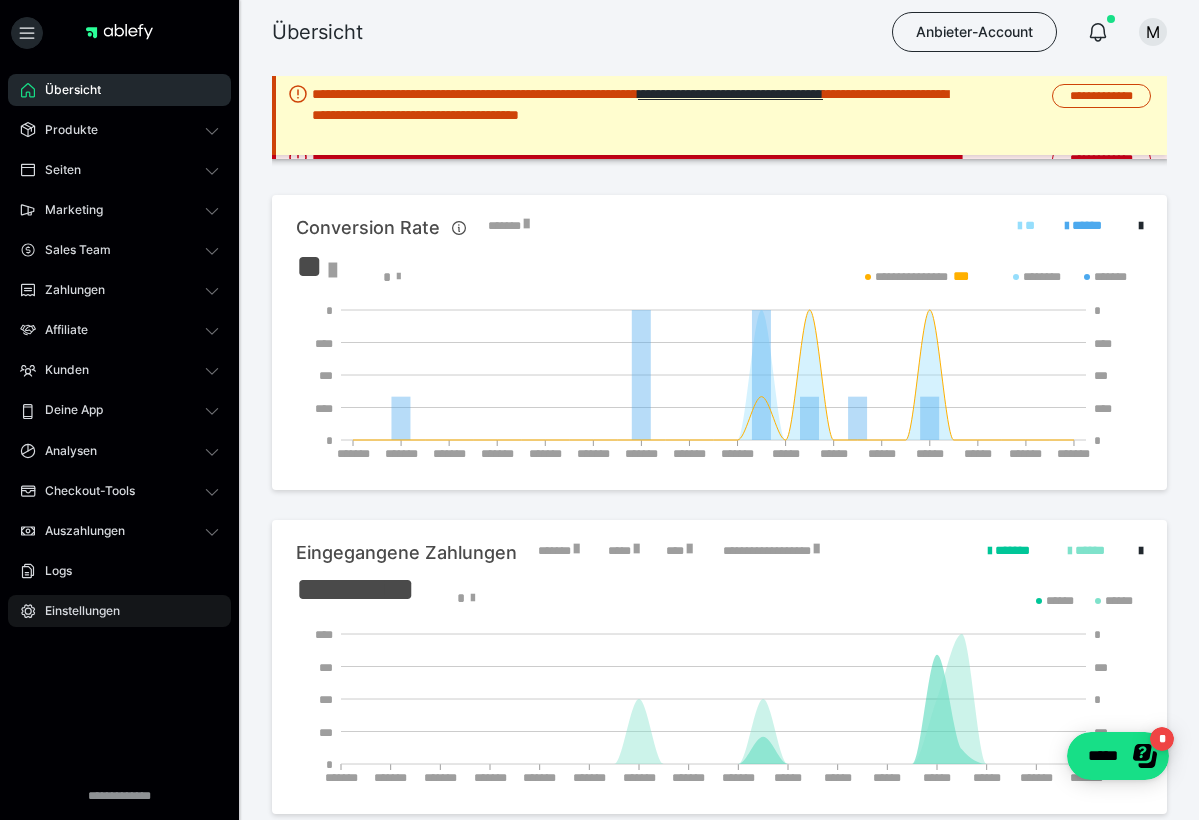 click on "Einstellungen" at bounding box center (75, 611) 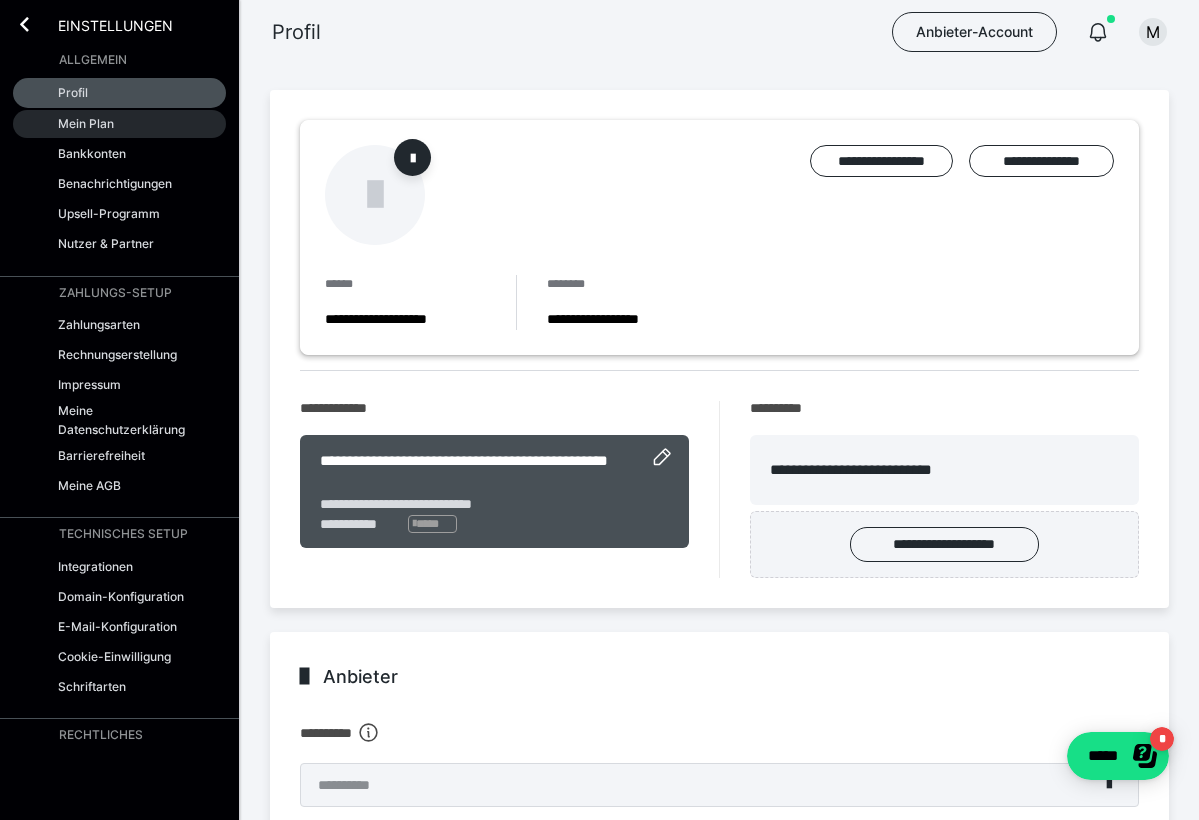 click on "Mein Plan" at bounding box center [86, 123] 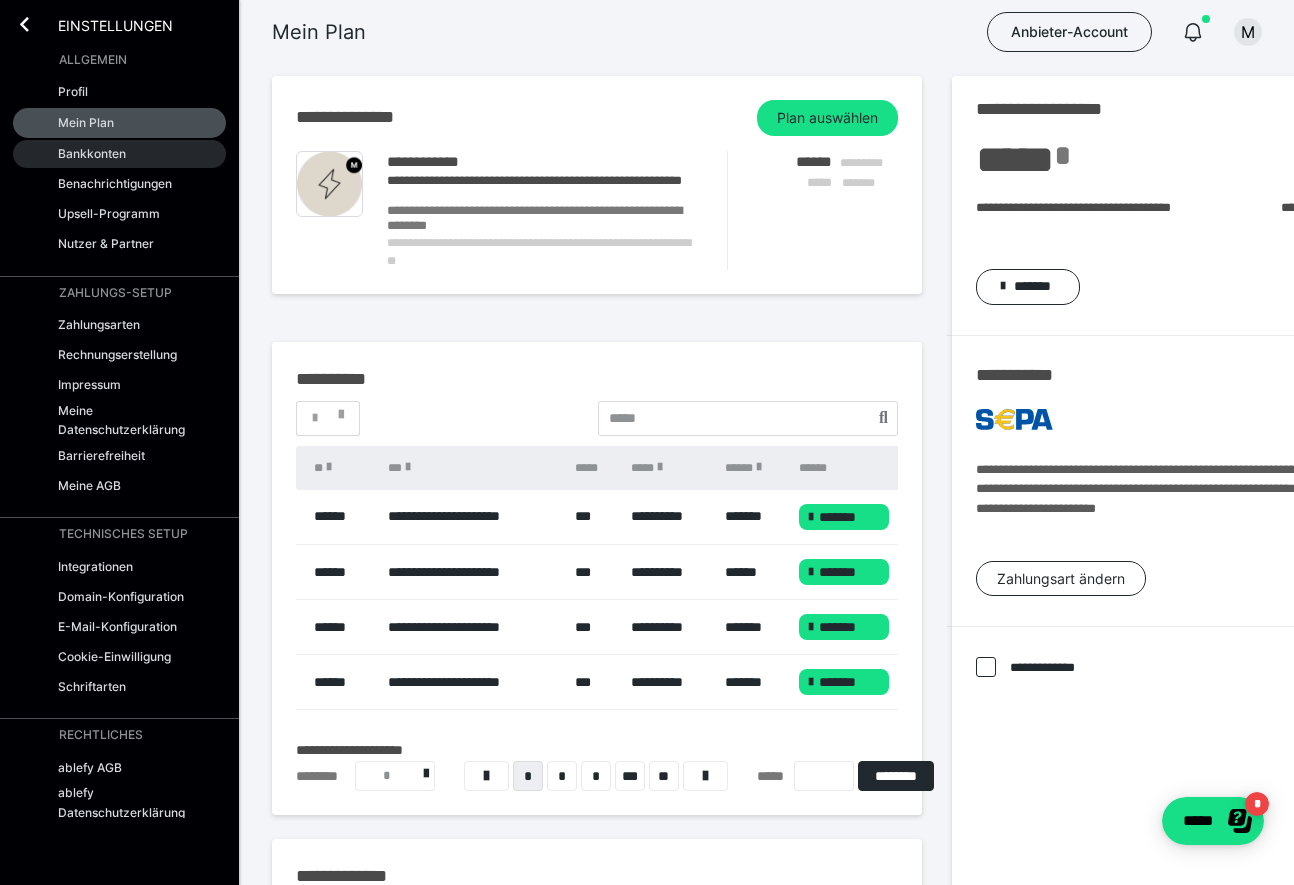 click on "Bankkonten" at bounding box center (92, 153) 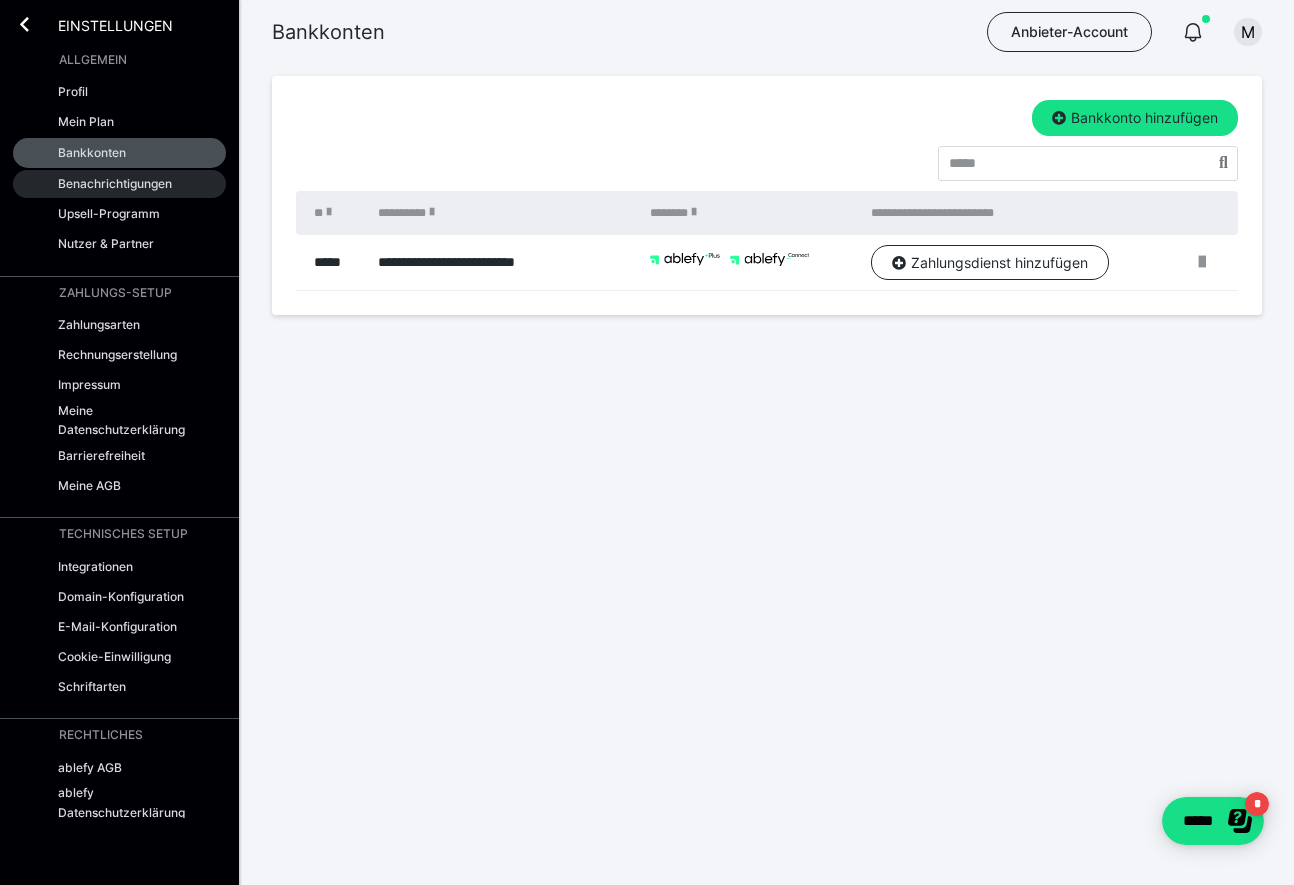 click on "Benachrichtigungen" at bounding box center [115, 183] 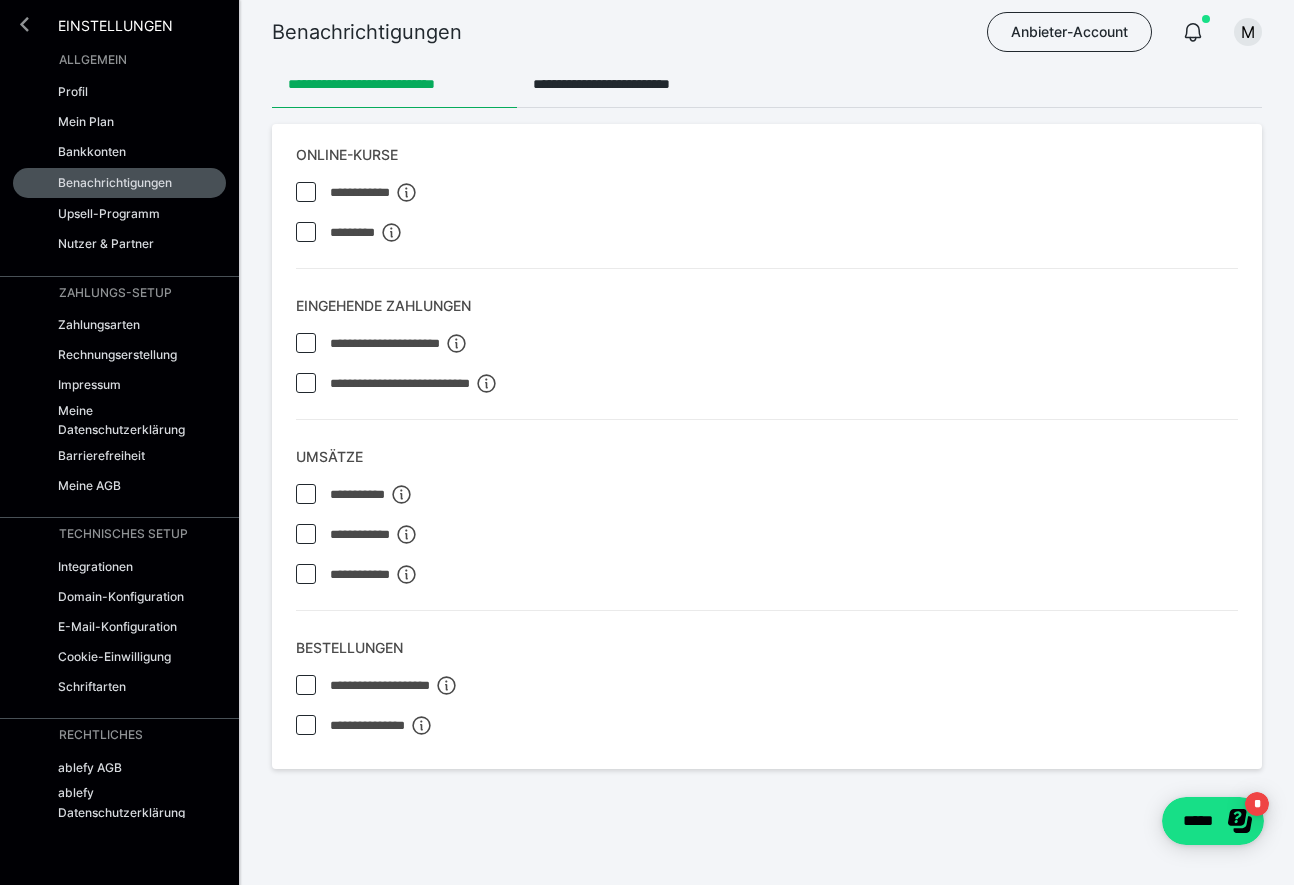 click at bounding box center (24, 24) 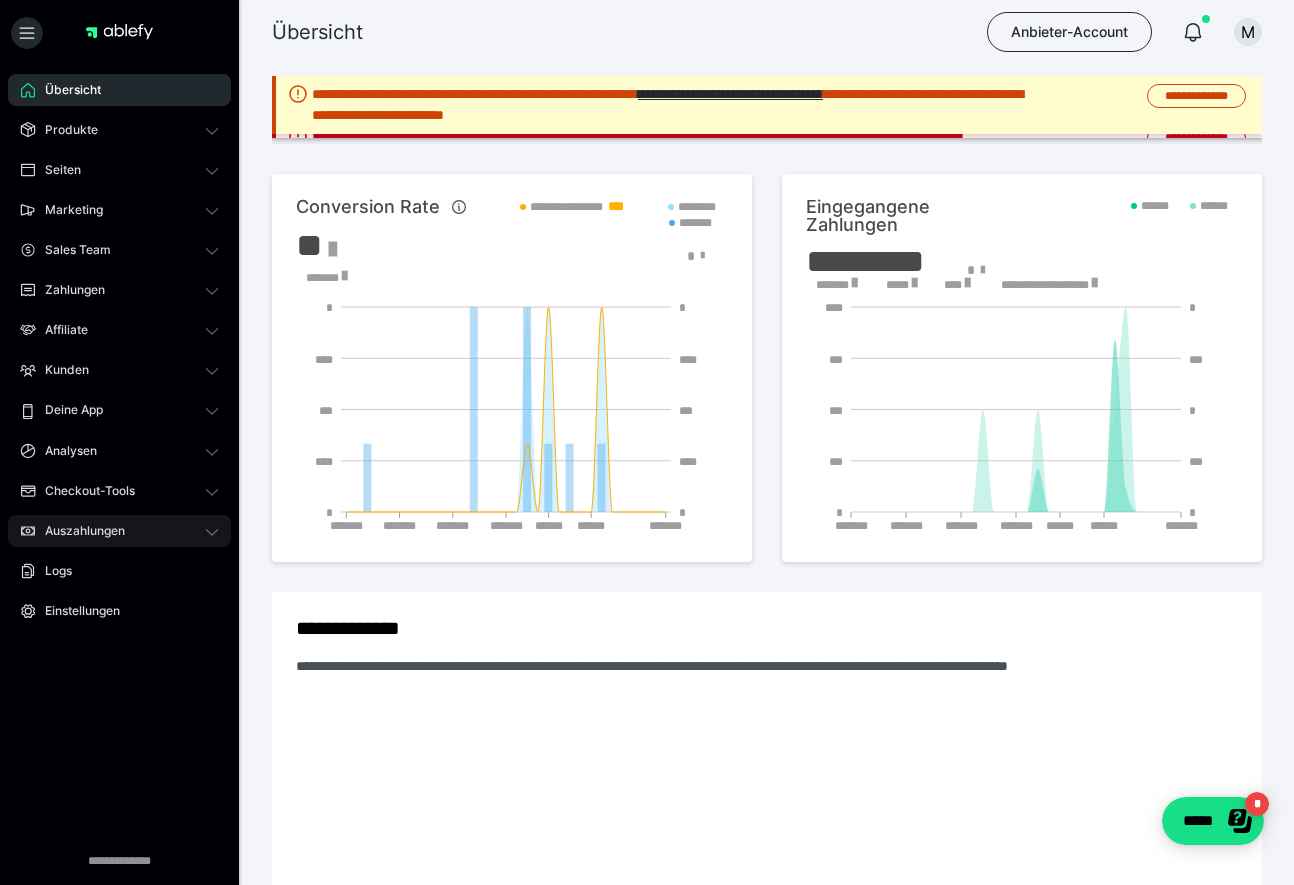 click on "Auszahlungen" at bounding box center (78, 531) 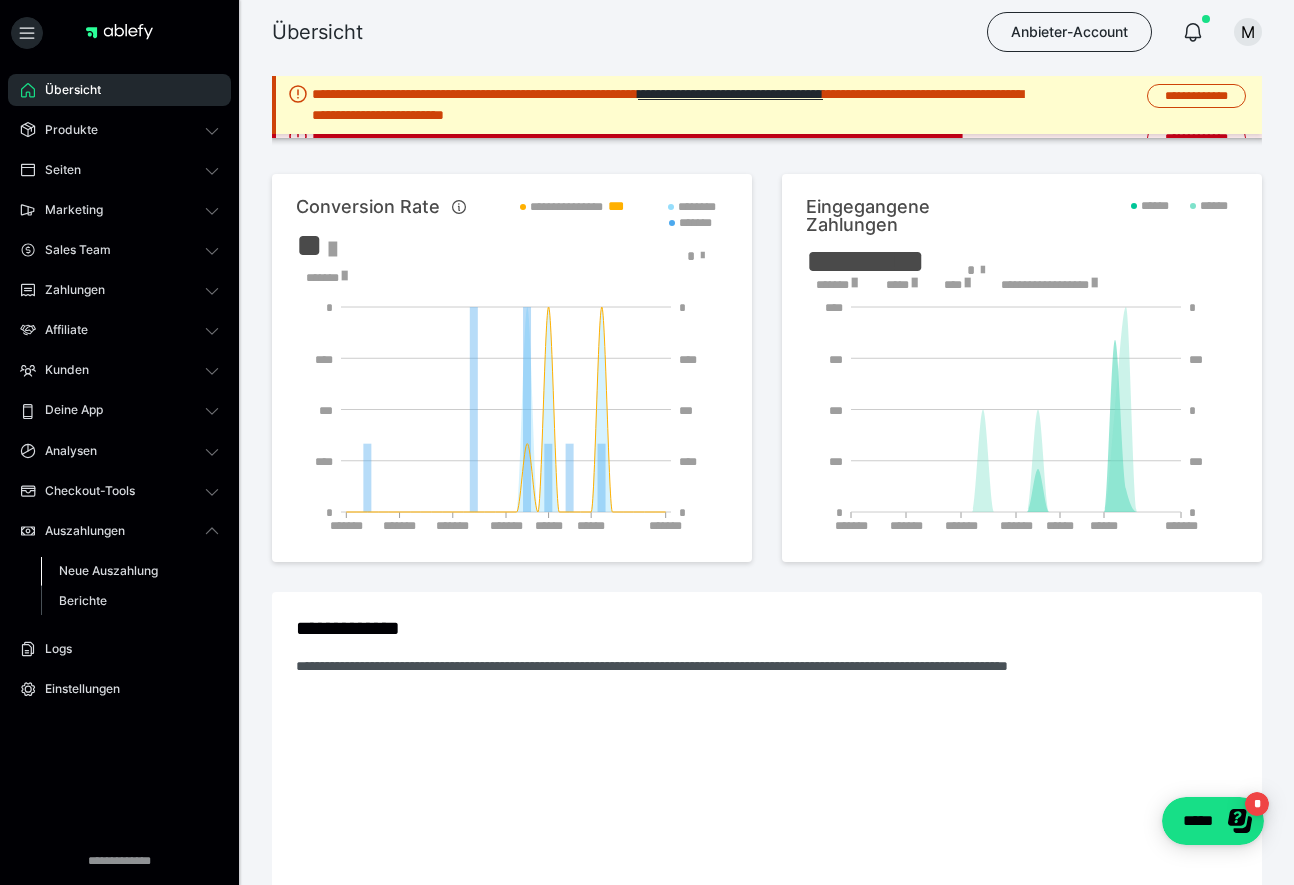 click on "Neue Auszahlung" at bounding box center (130, 571) 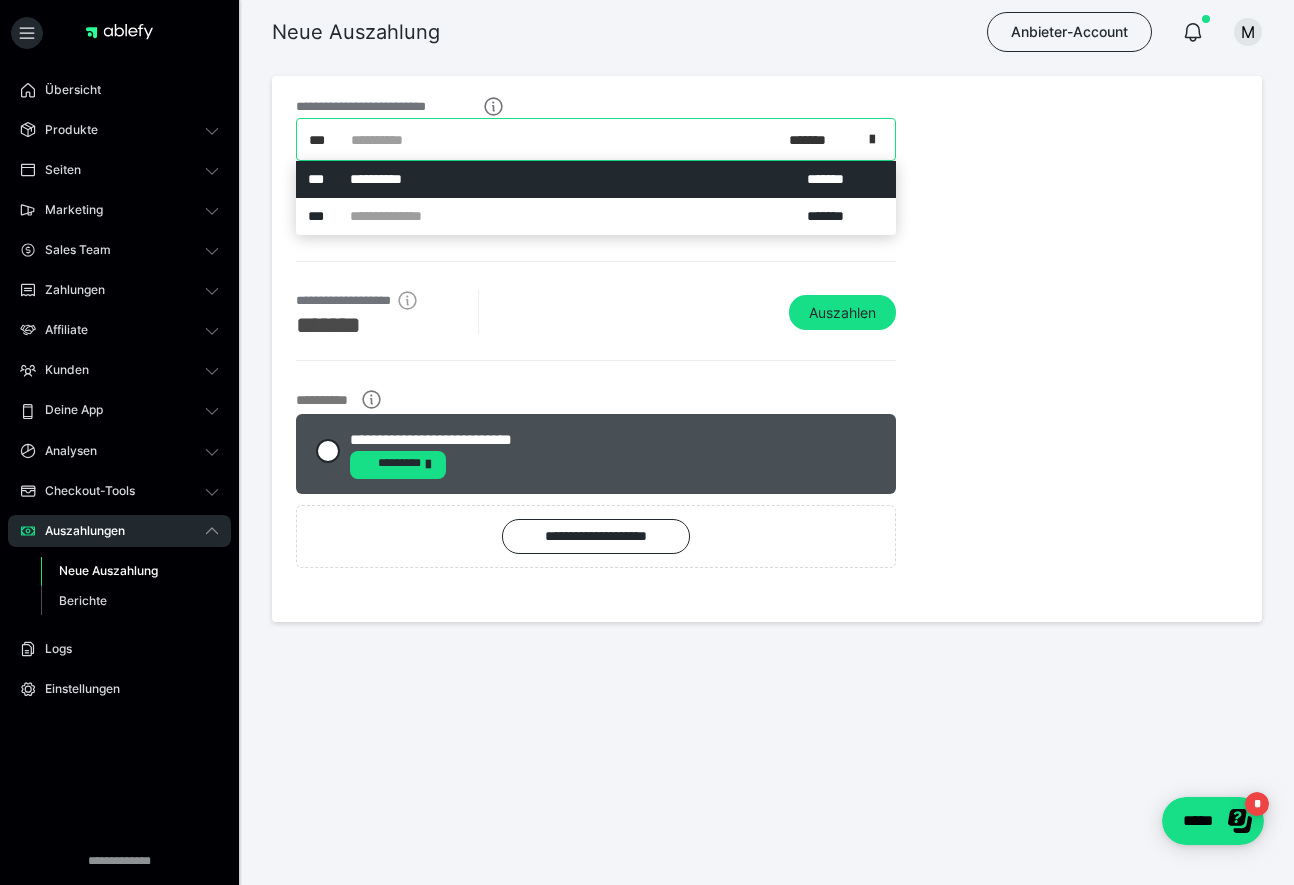 click at bounding box center (878, 139) 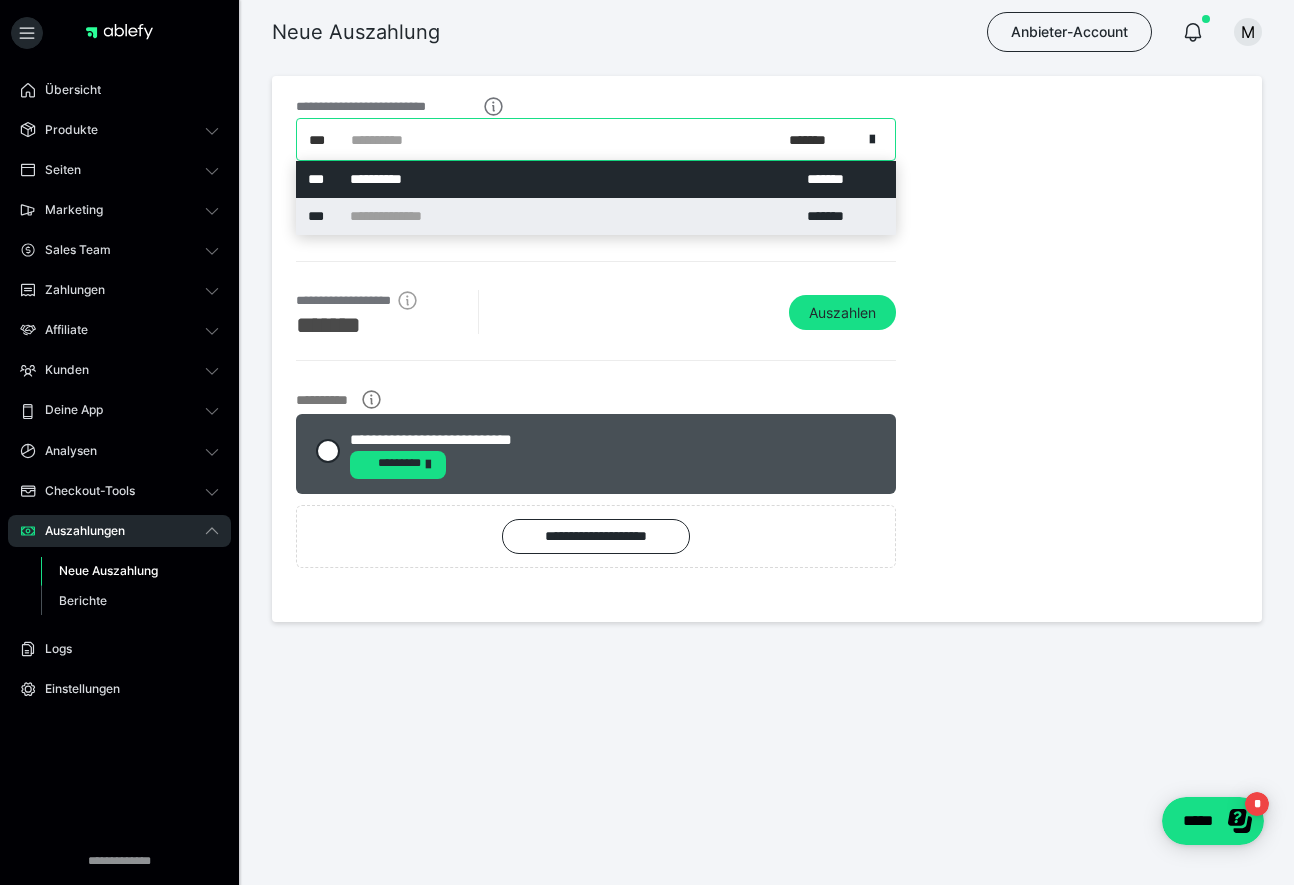 click on "*******" at bounding box center (835, 216) 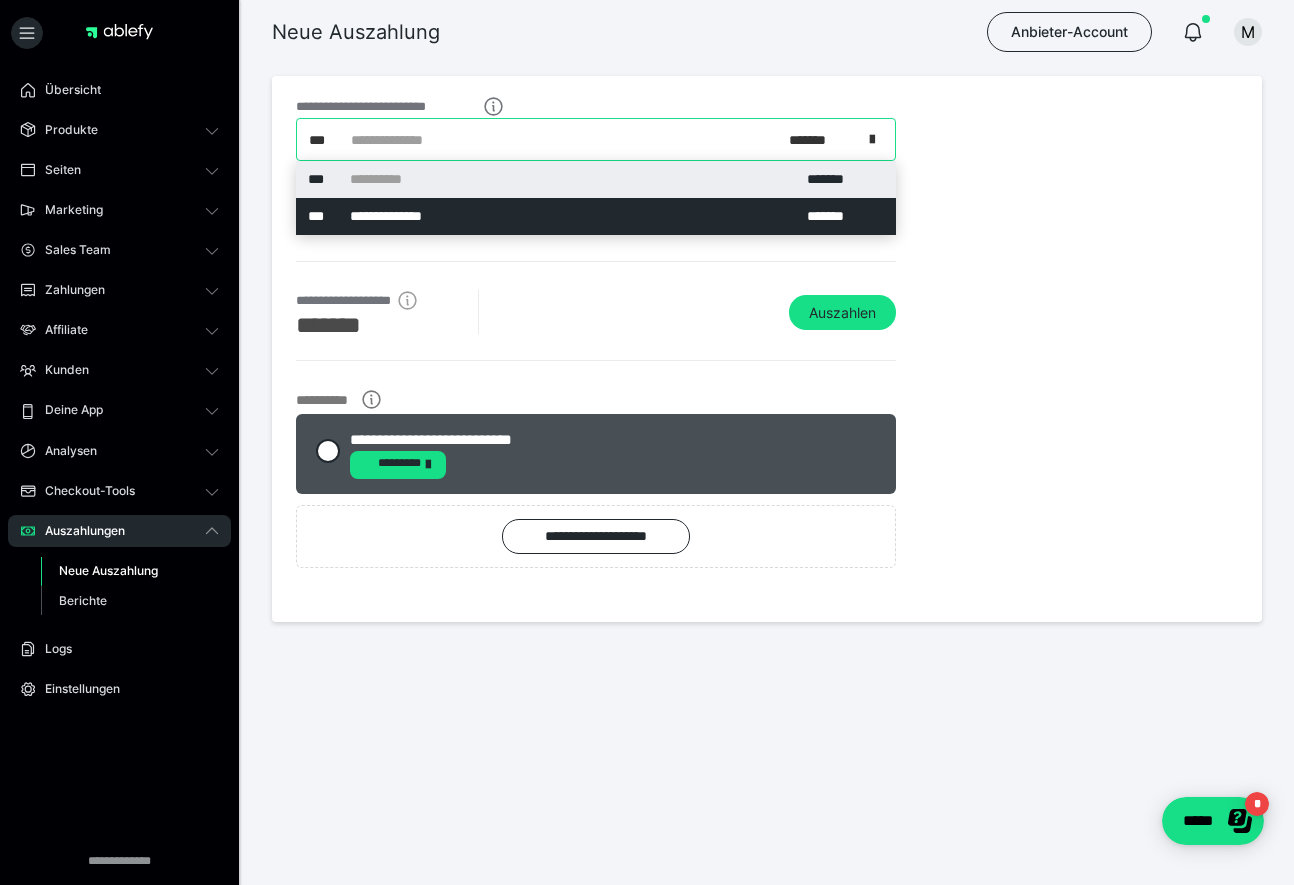 click at bounding box center [872, 136] 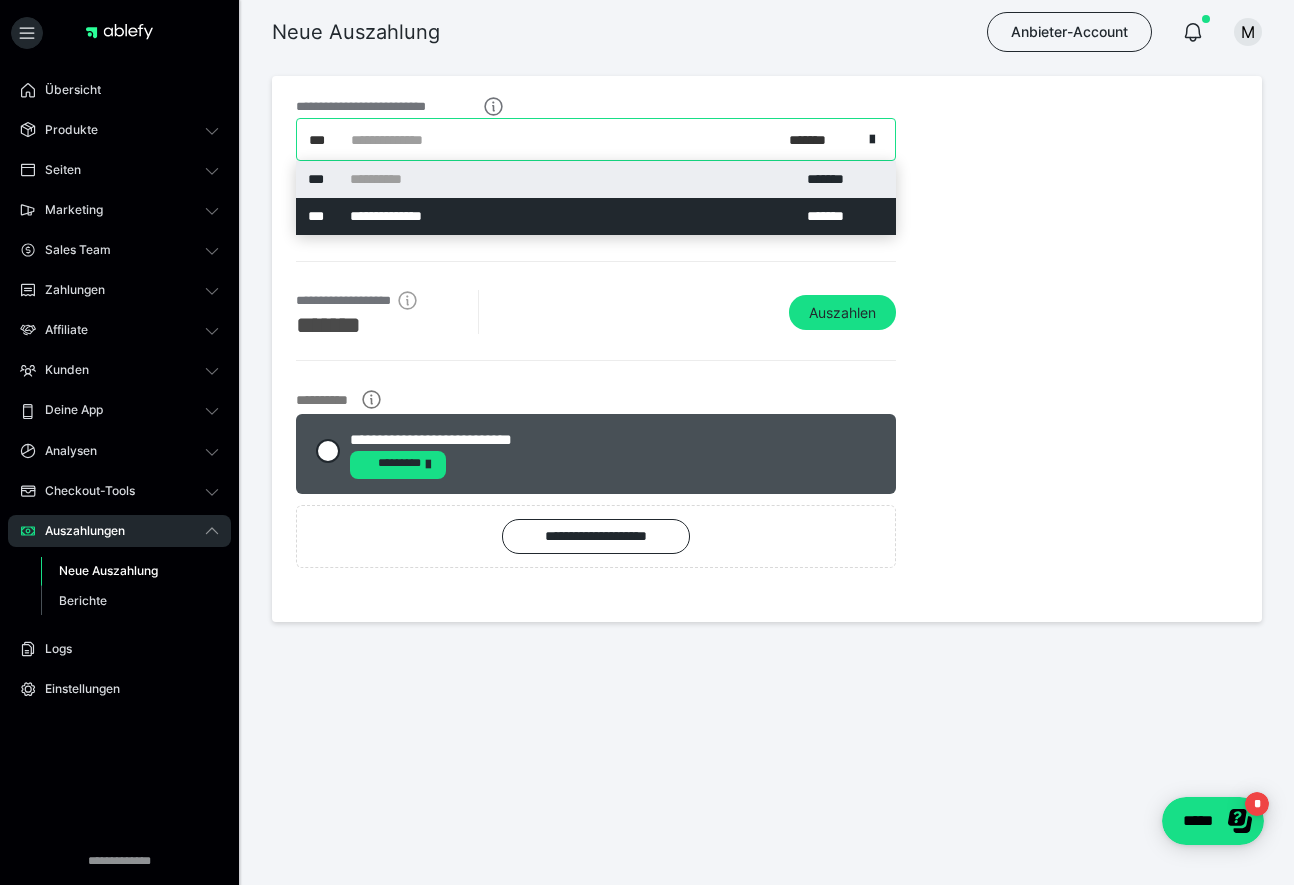 click on "**********" at bounding box center (767, 349) 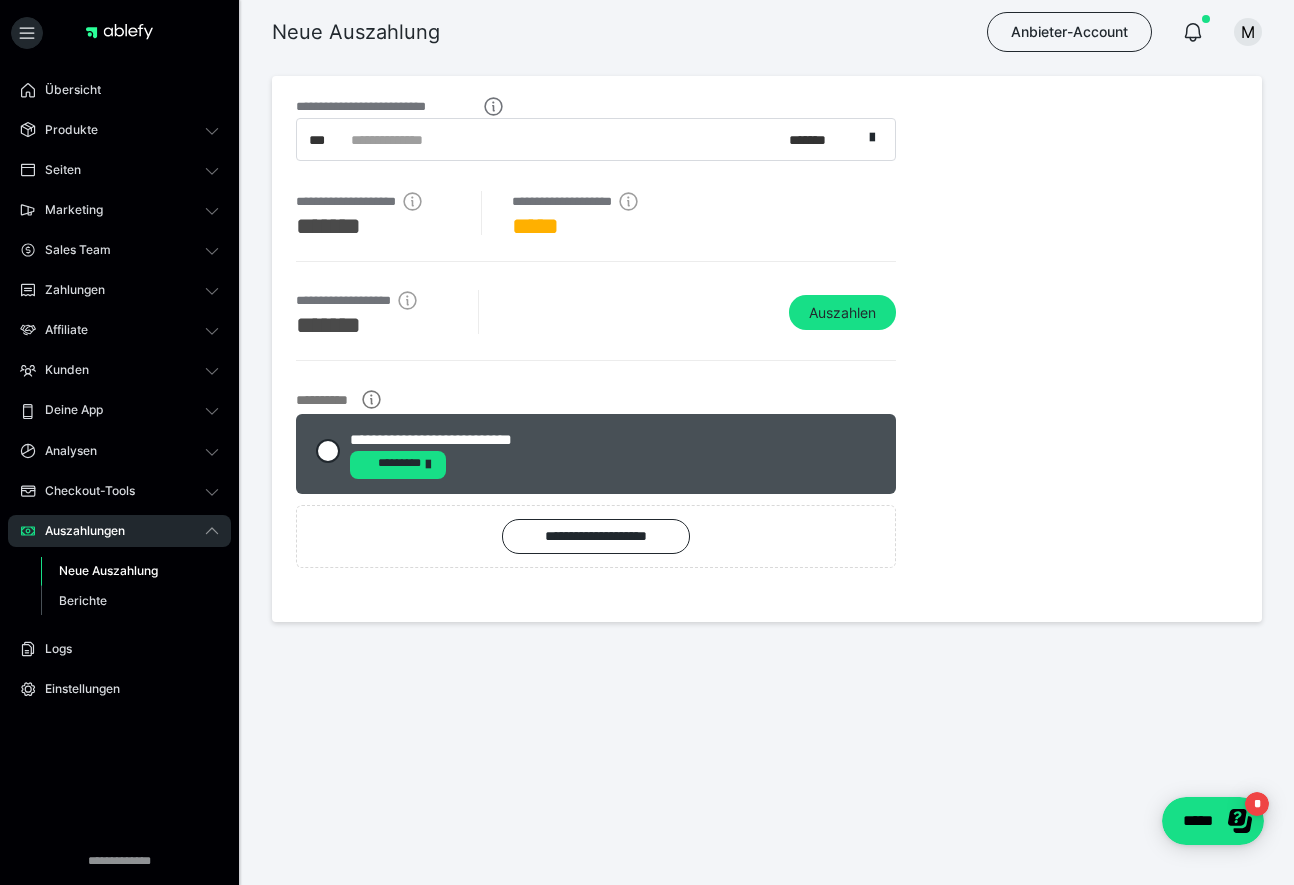 scroll, scrollTop: 0, scrollLeft: 0, axis: both 